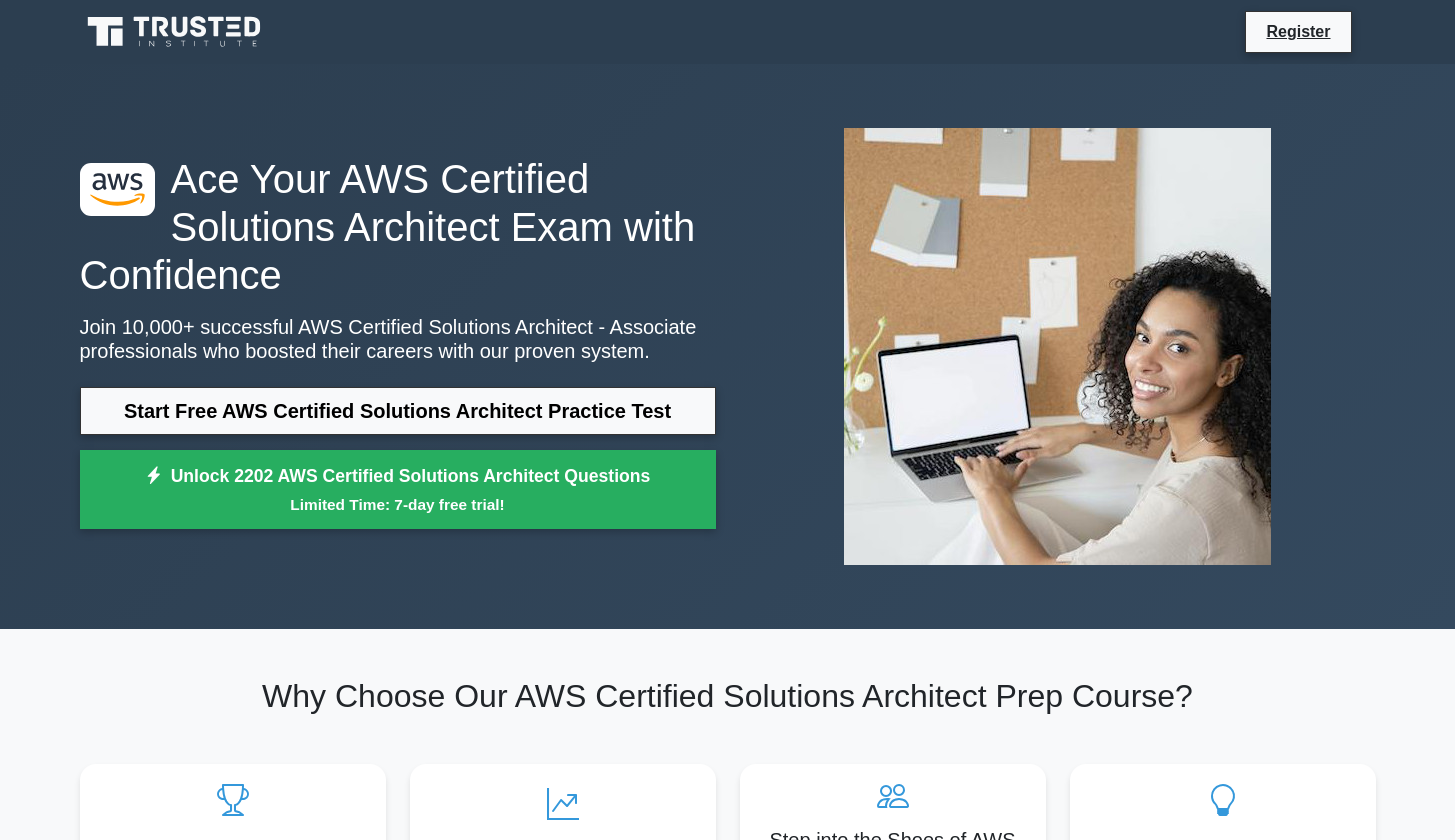 scroll, scrollTop: 0, scrollLeft: 0, axis: both 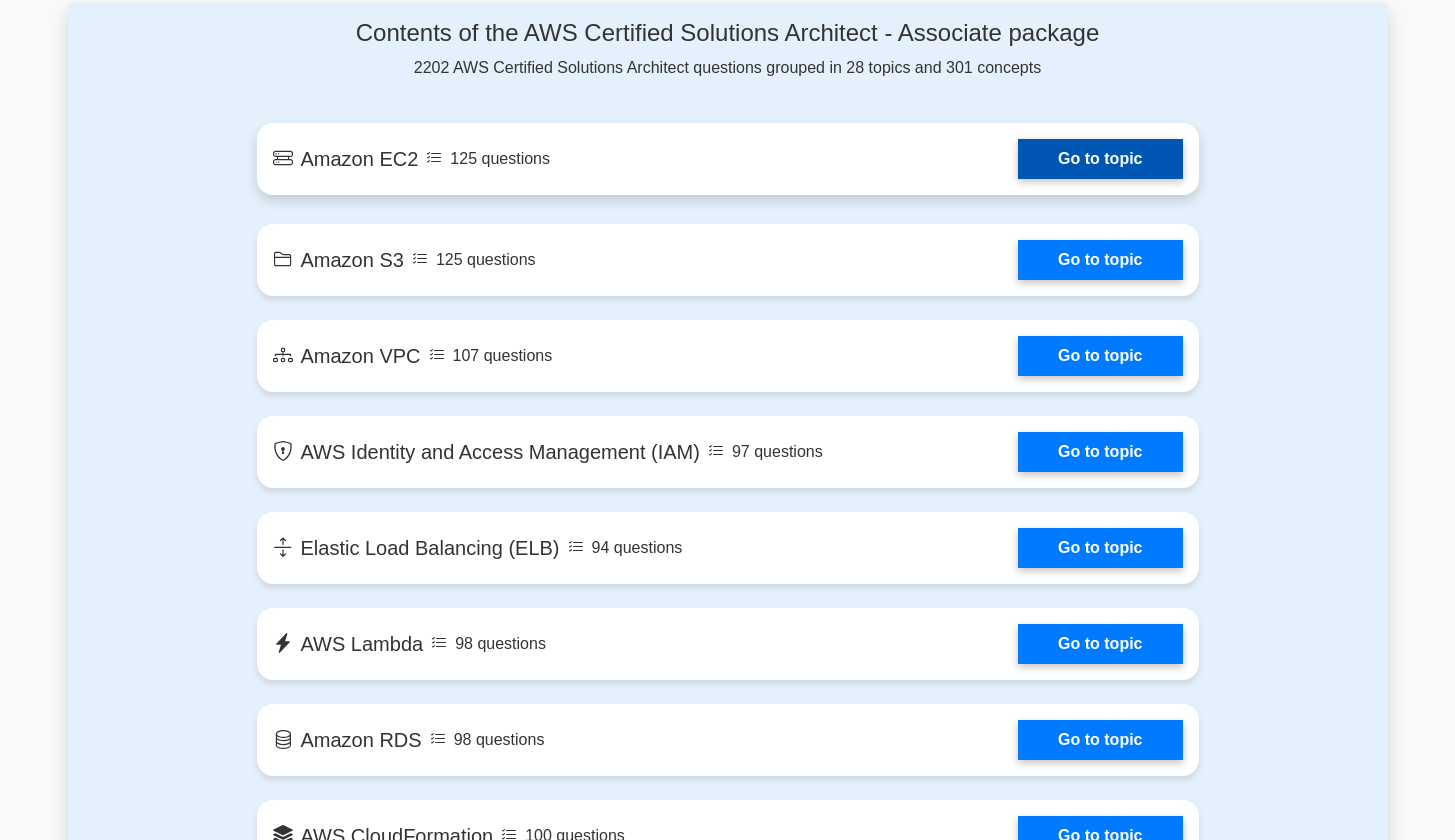 click on "Go to topic" at bounding box center (1100, 159) 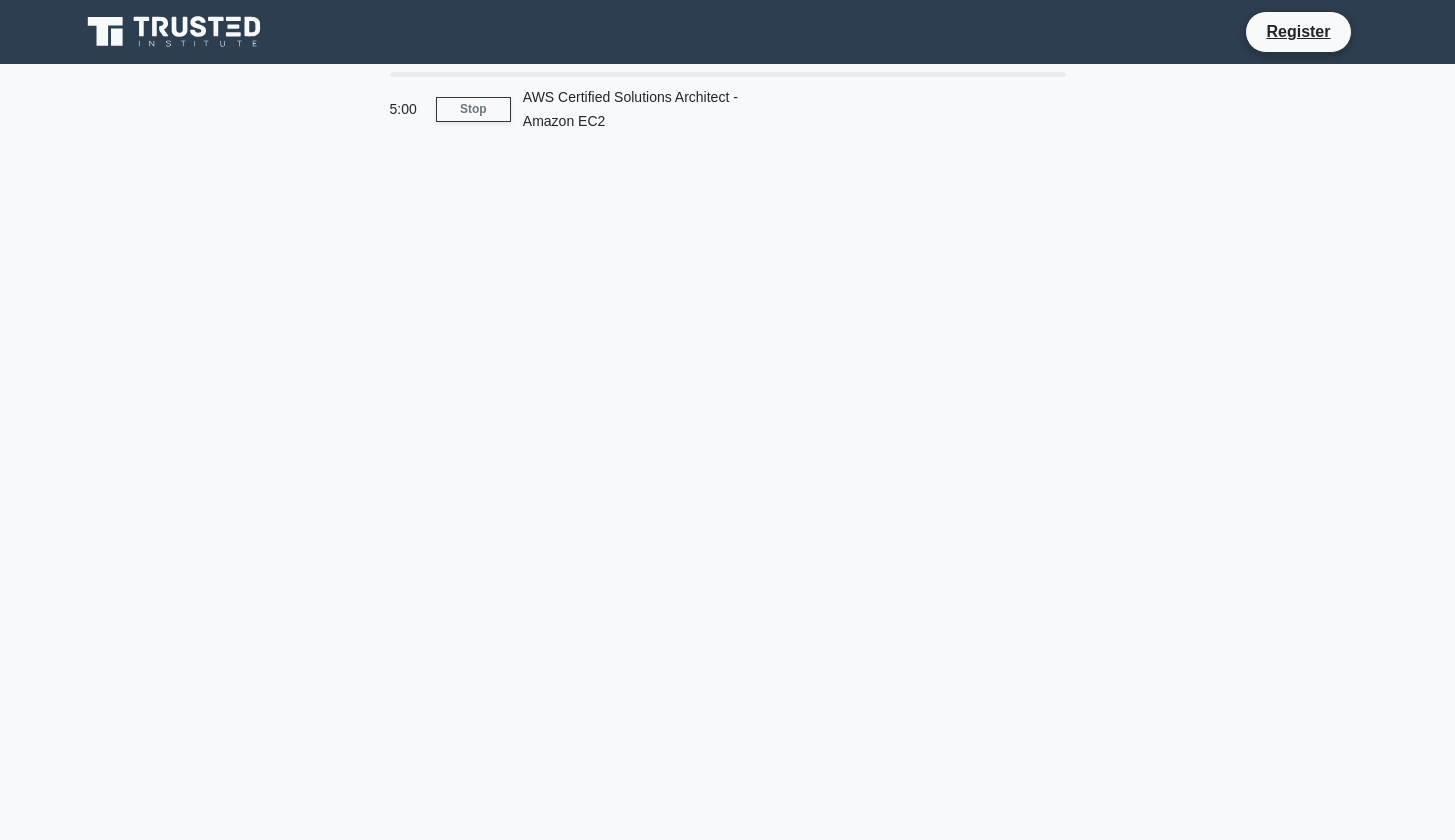 scroll, scrollTop: 0, scrollLeft: 0, axis: both 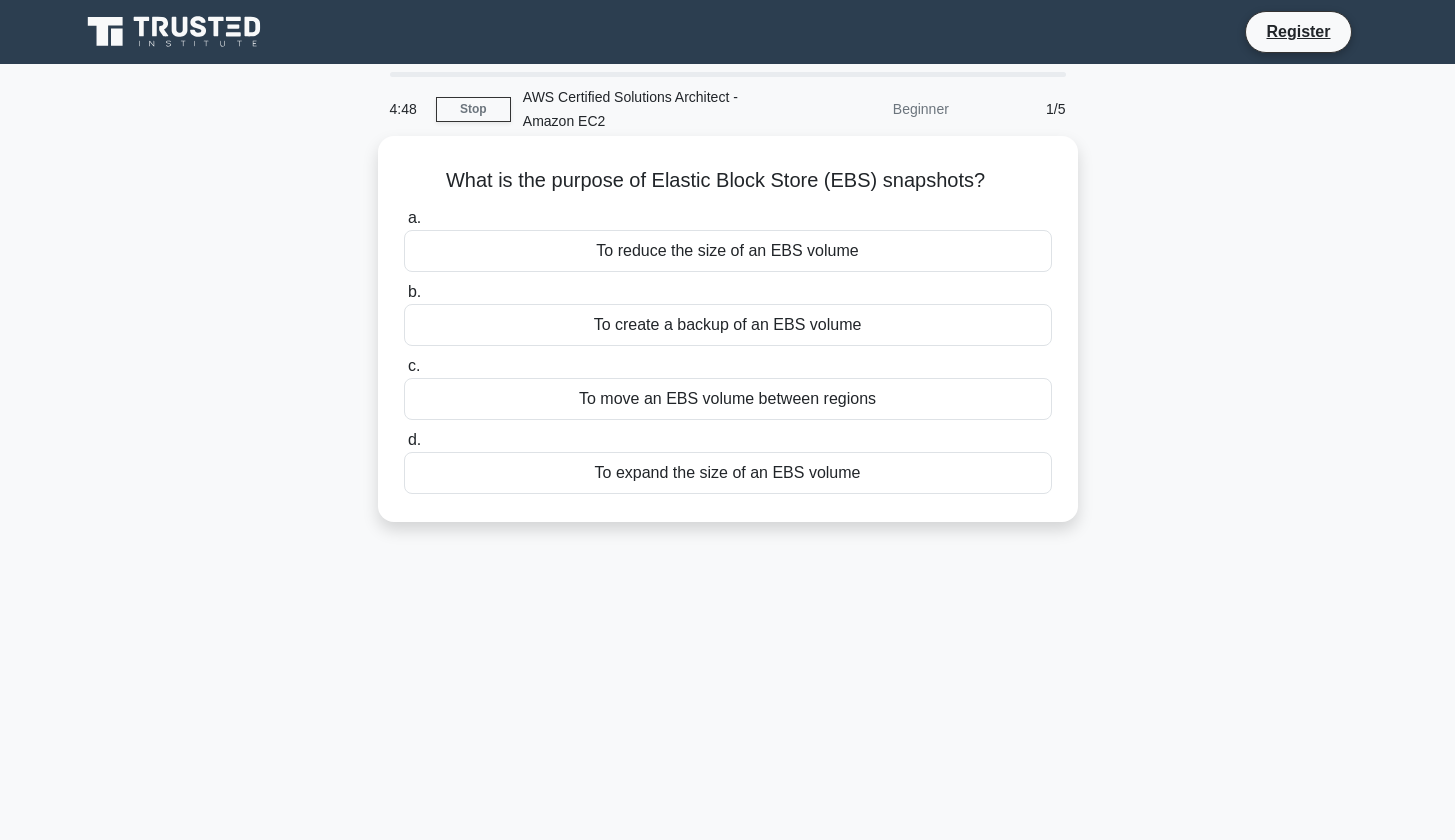 click on "To create a backup of an EBS volume" at bounding box center [728, 325] 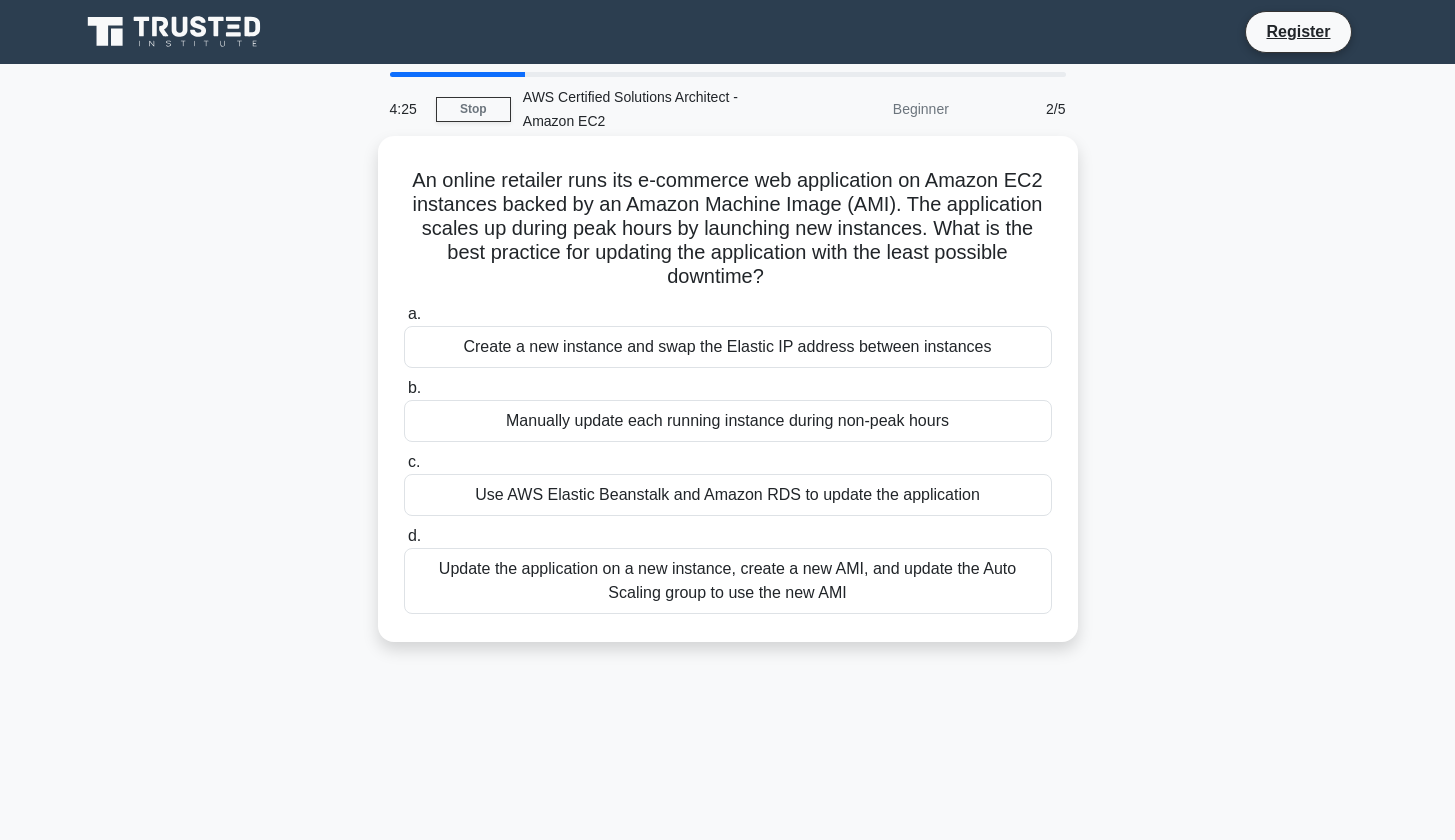 click on "Update the application on a new instance, create a new AMI, and update the Auto Scaling group to use the new AMI" at bounding box center [728, 581] 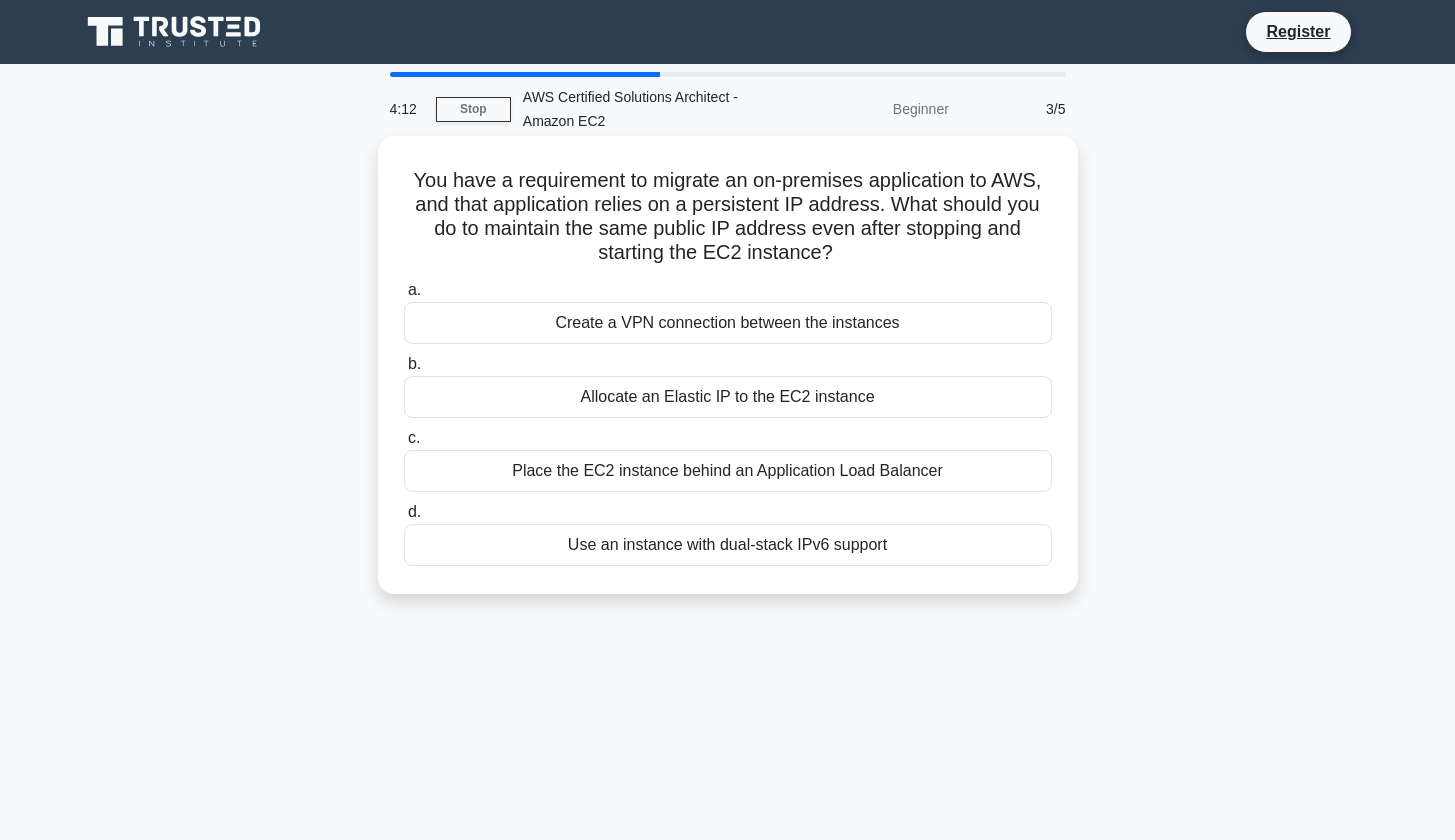 click on "Allocate an Elastic IP to the EC2 instance" at bounding box center [728, 397] 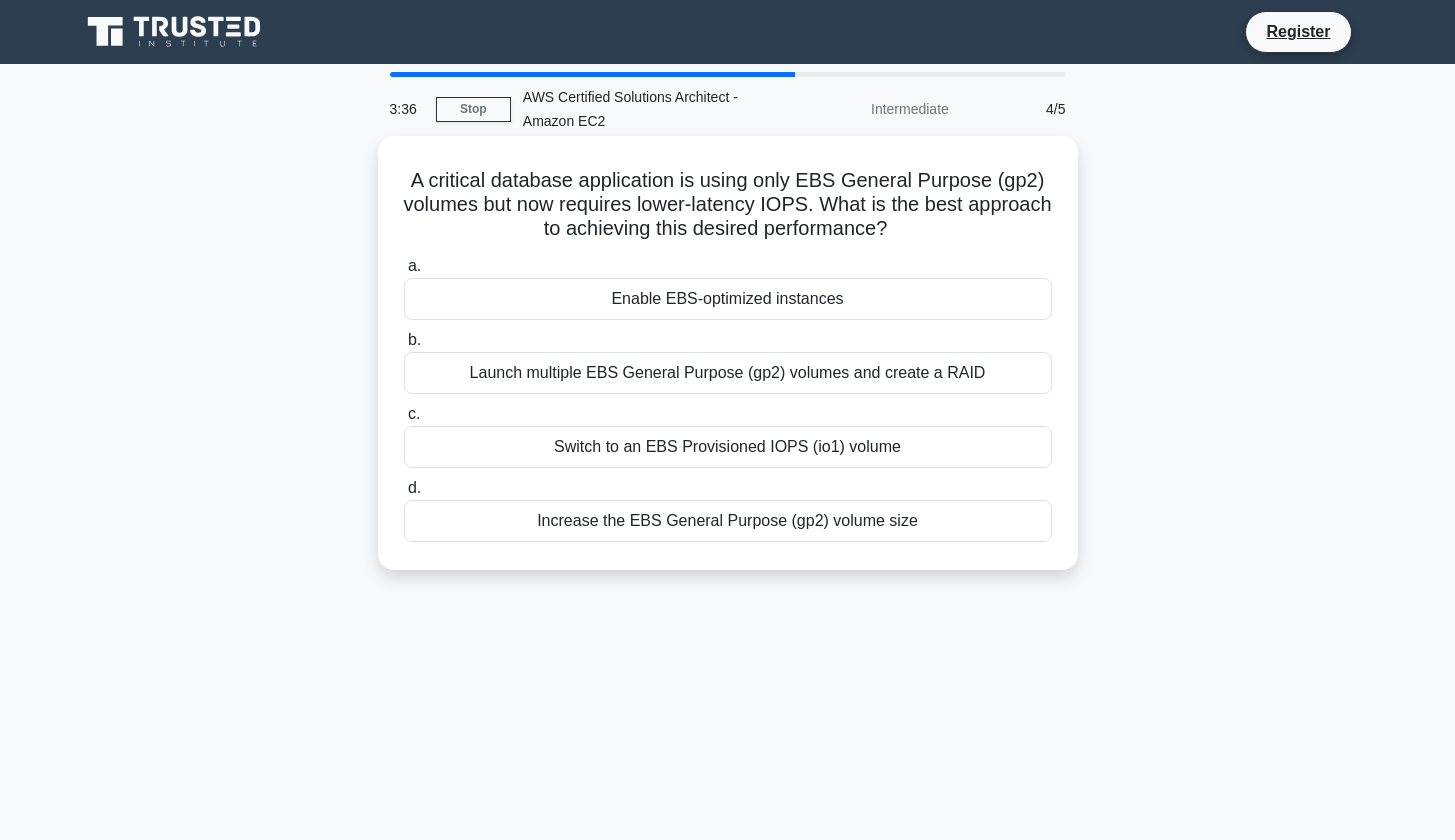 click on "Enable EBS-optimized instances" at bounding box center (728, 299) 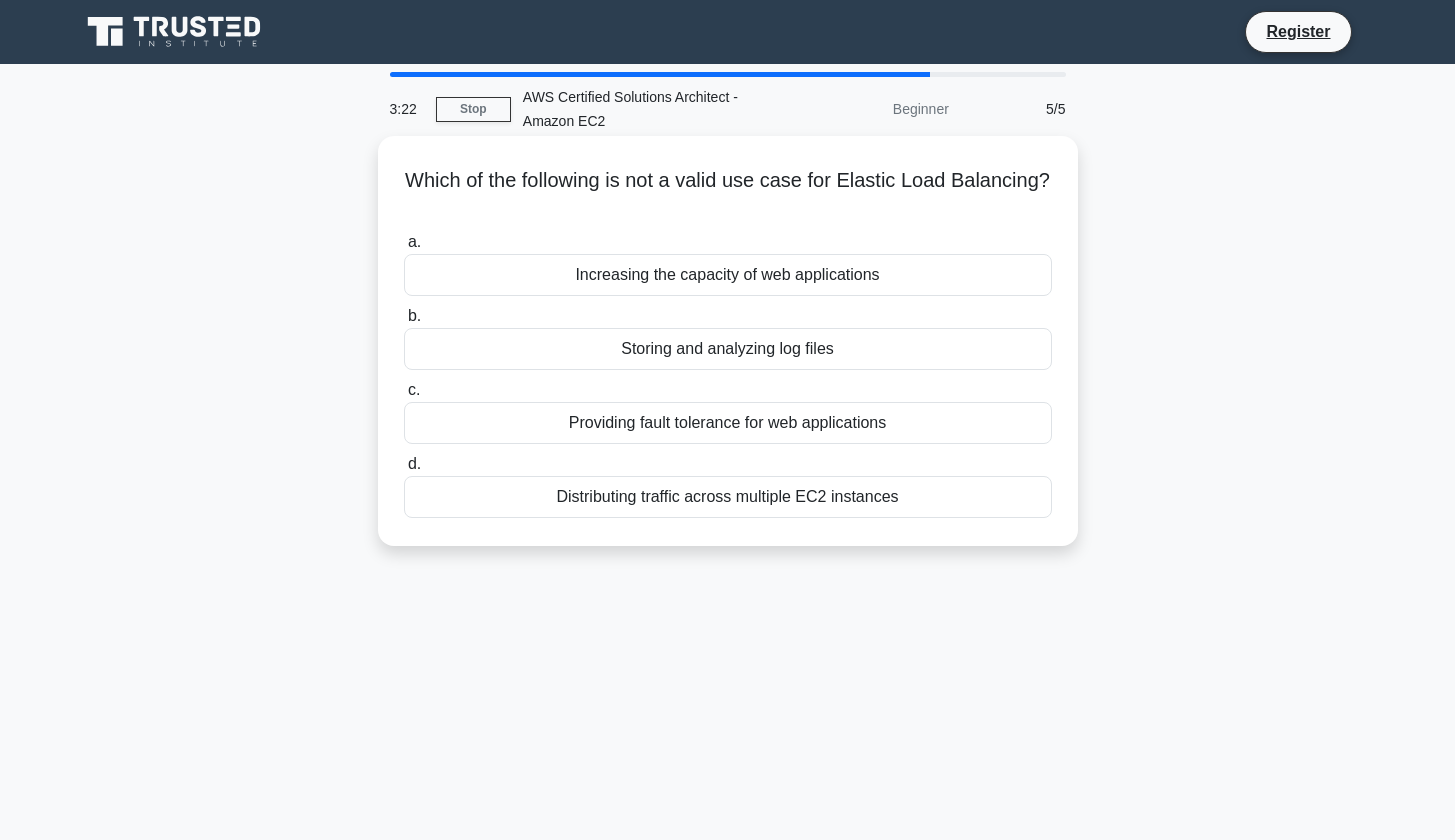 click on "Storing and analyzing log files" at bounding box center (728, 349) 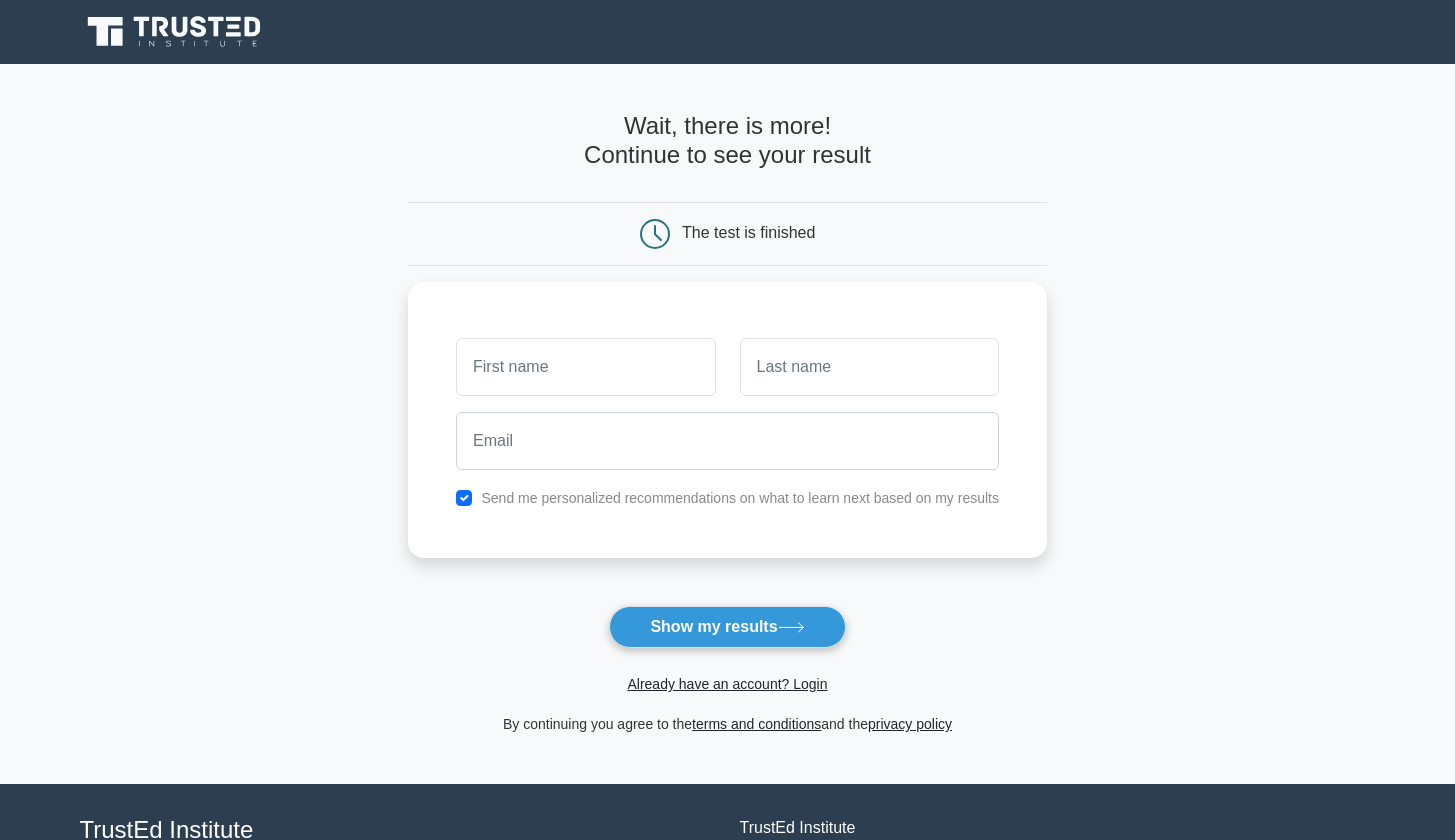 scroll, scrollTop: 0, scrollLeft: 0, axis: both 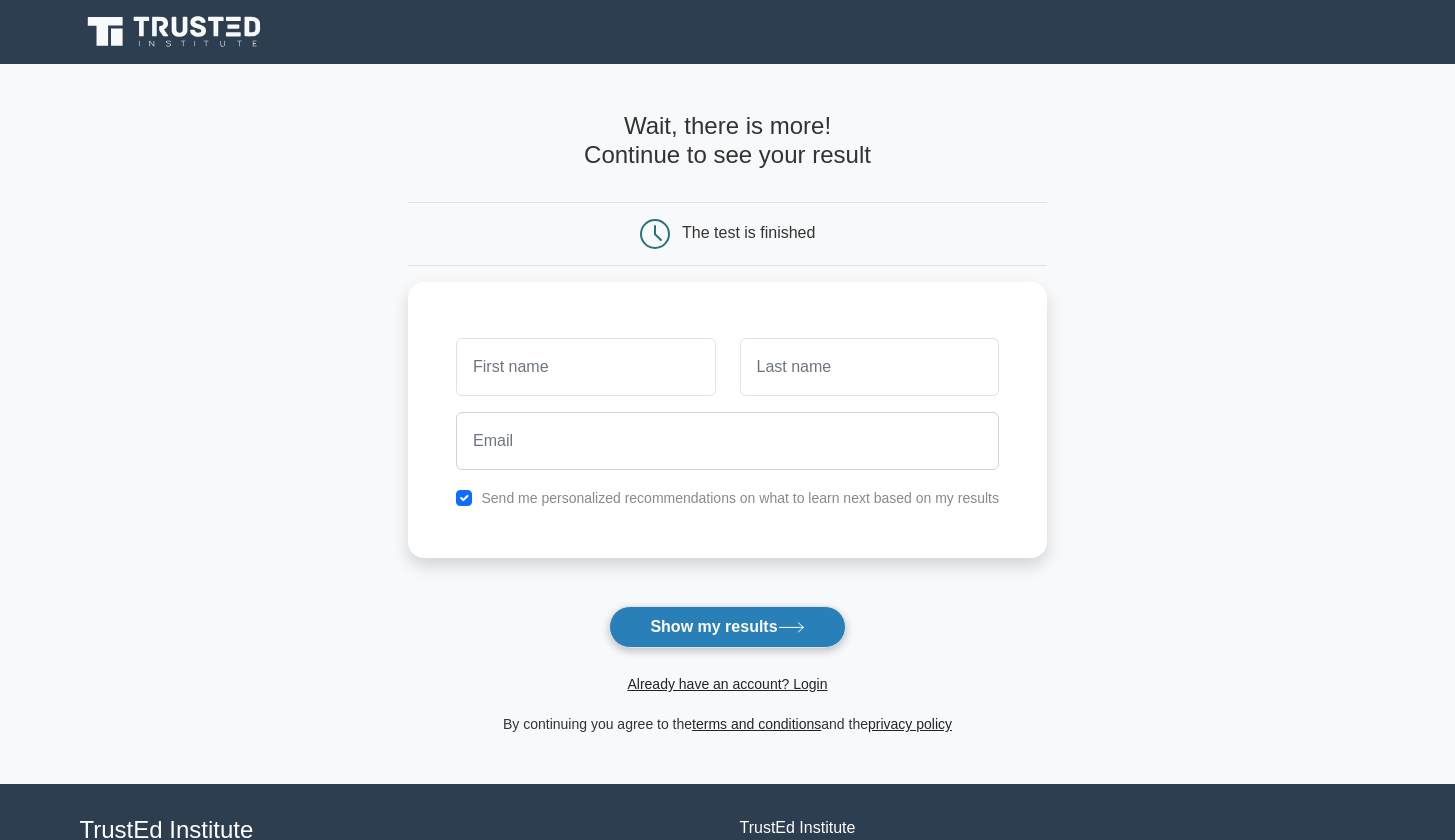 click on "Show my results" at bounding box center [727, 627] 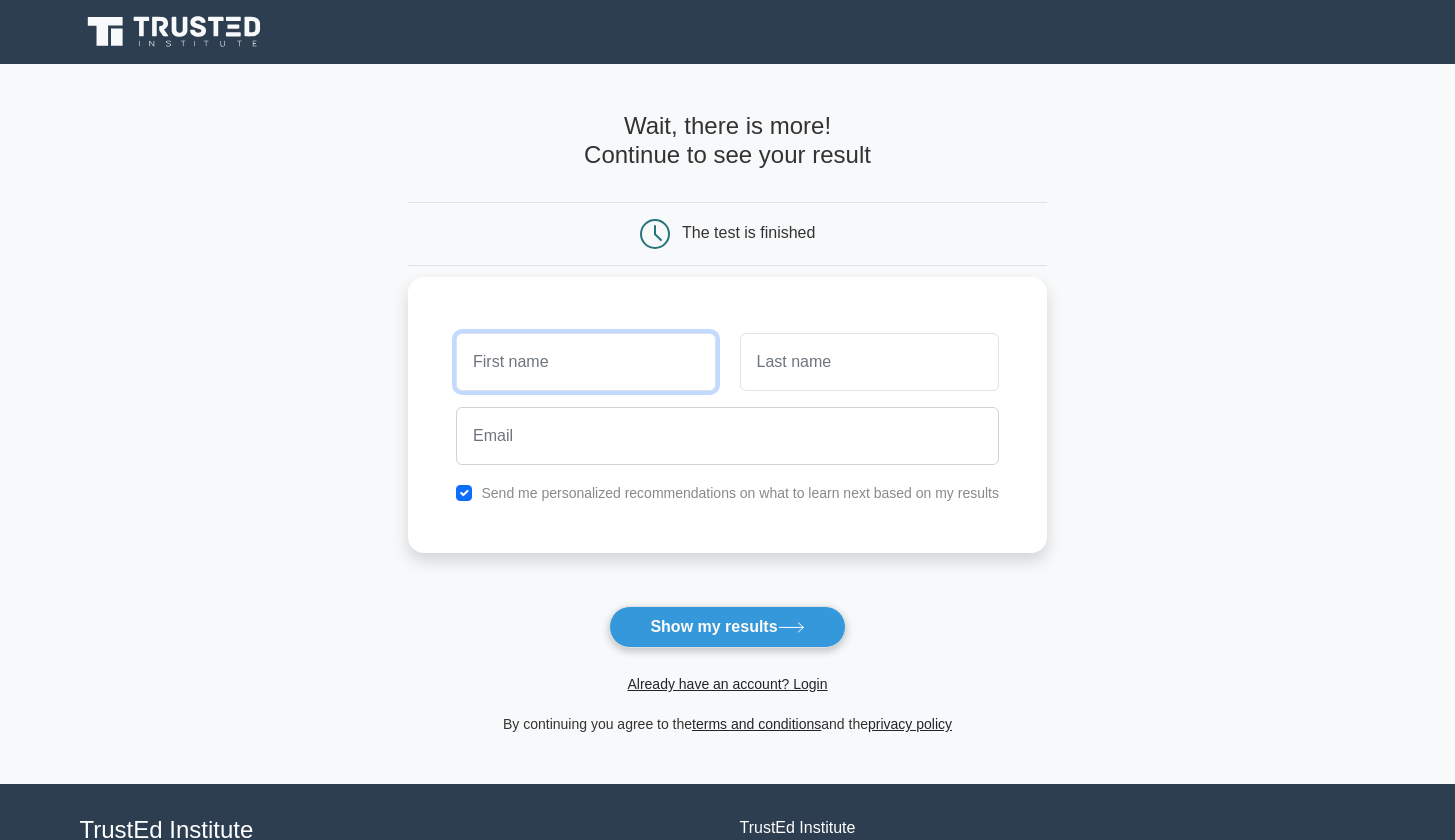 click at bounding box center [585, 362] 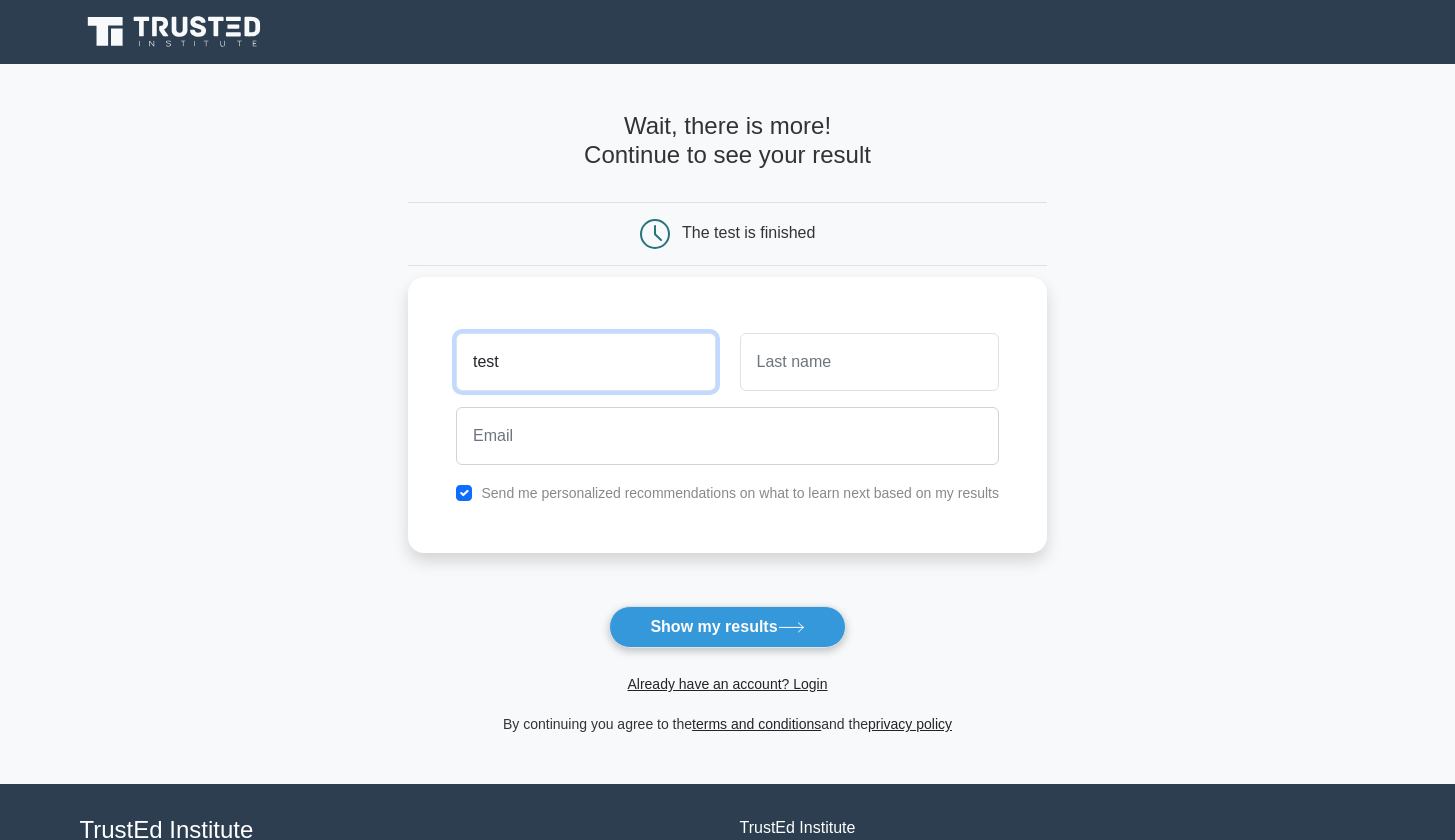 type on "test" 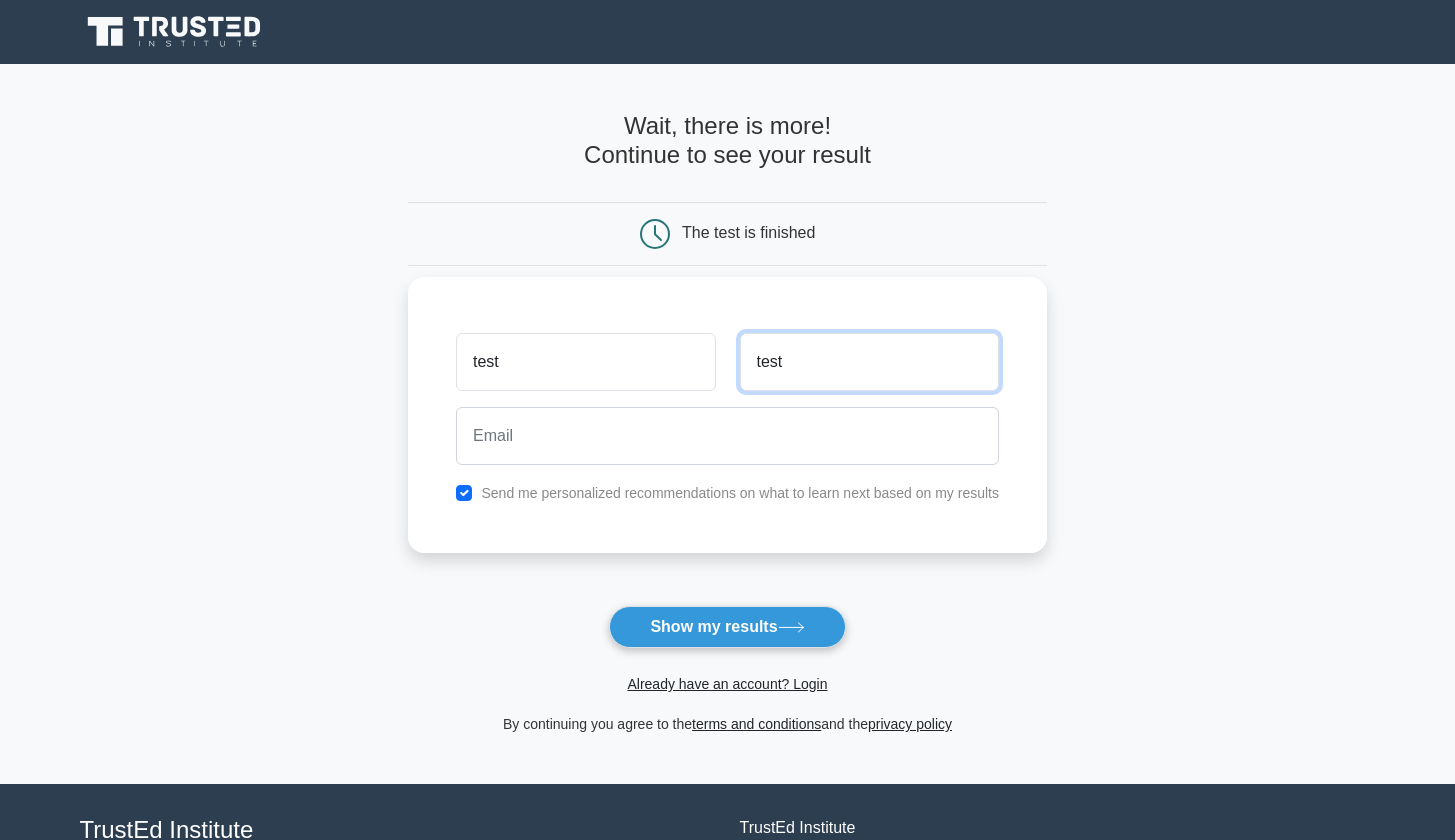 type on "test" 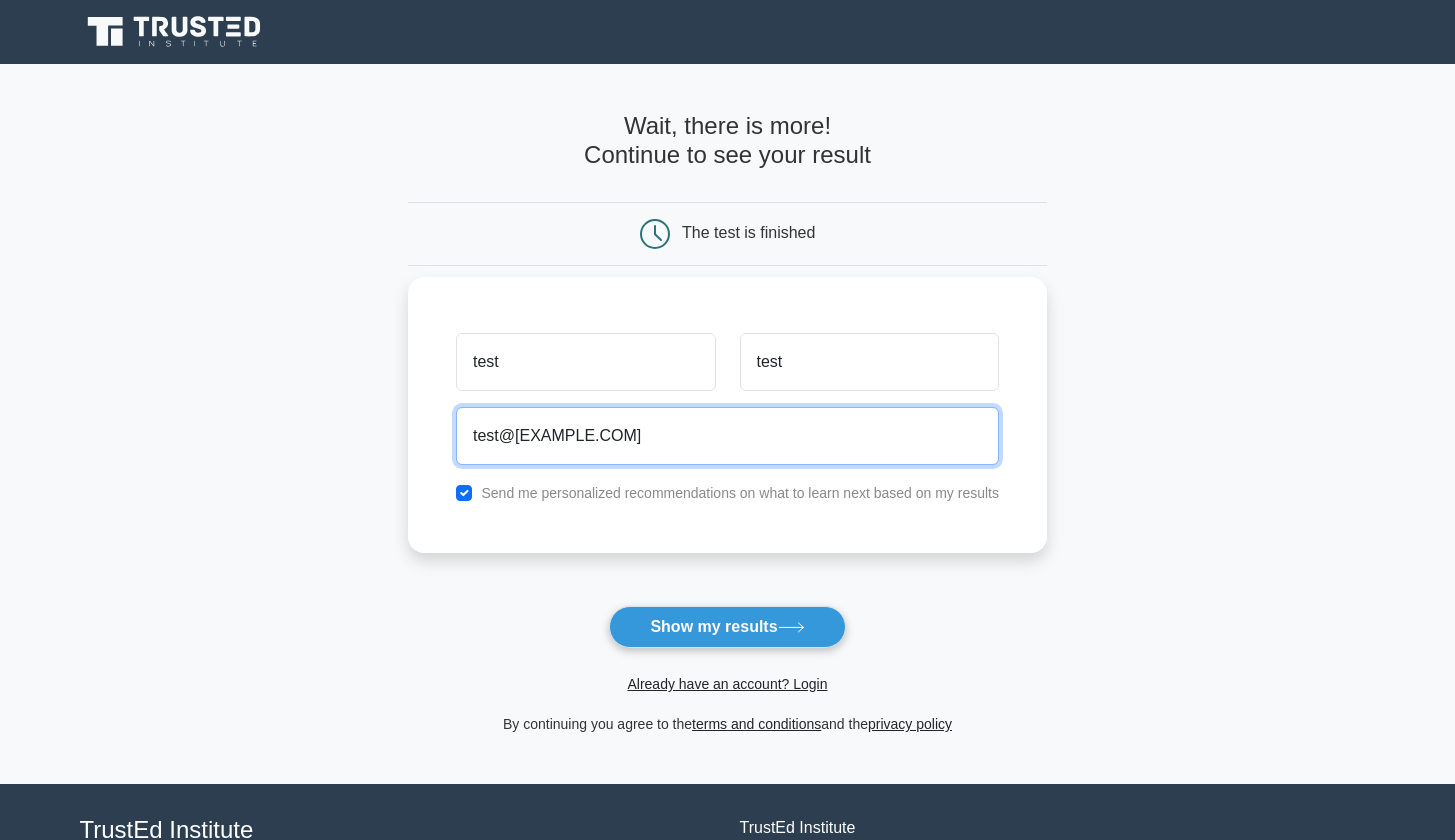 type on "test@test.com" 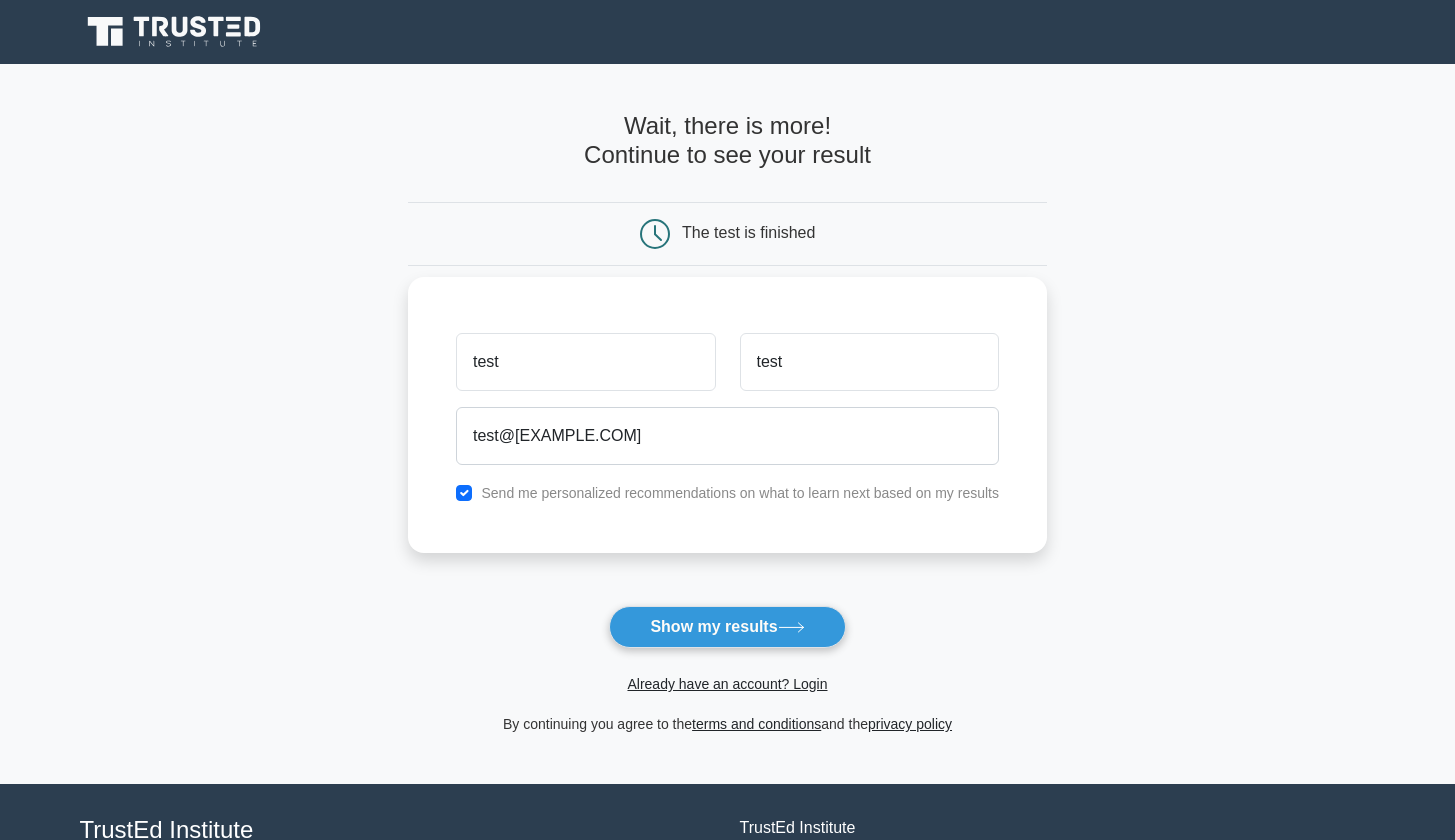 click on "Send me personalized recommendations on what to learn next based on my results" at bounding box center [727, 493] 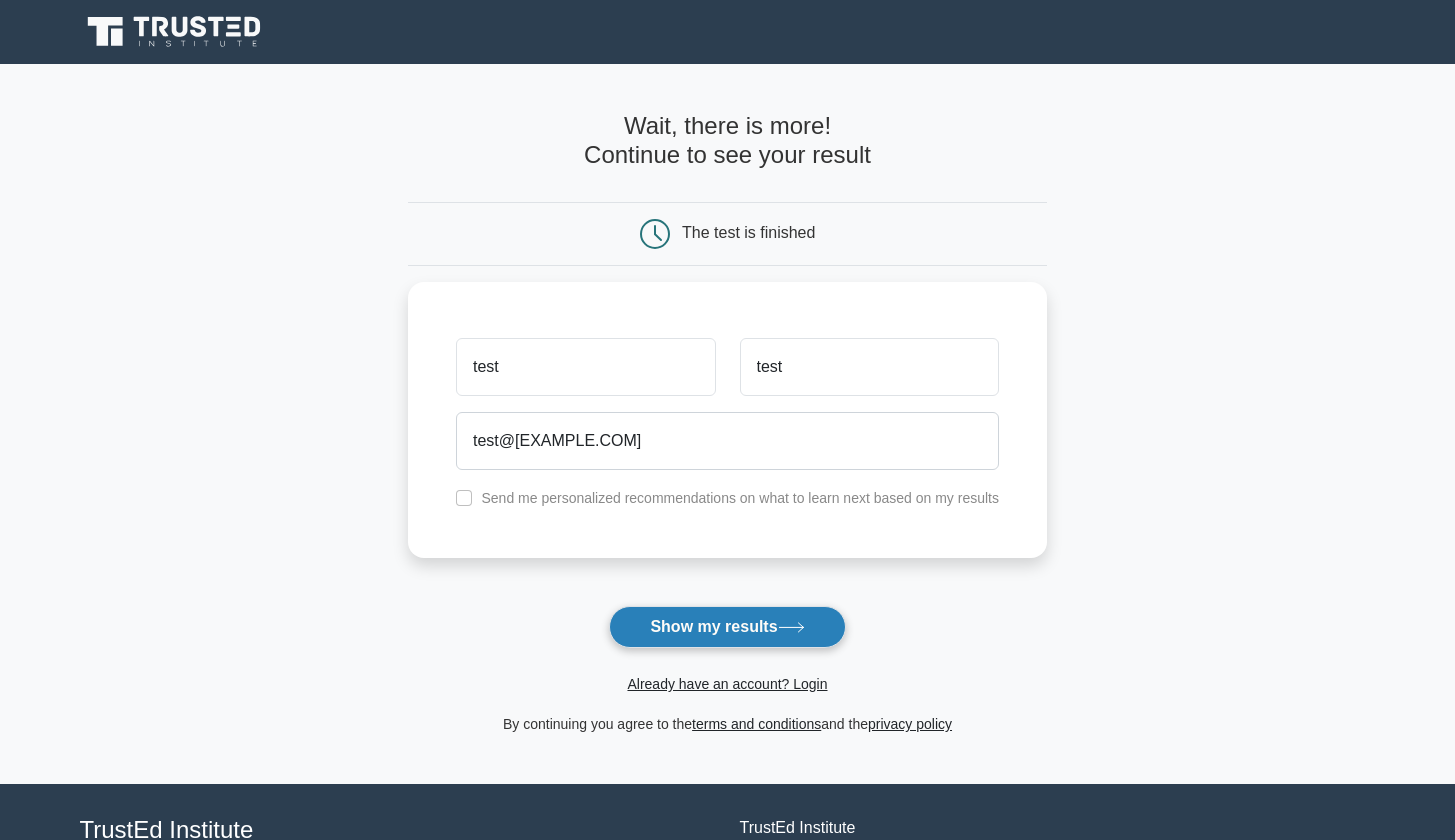 click on "Show my results" at bounding box center (727, 627) 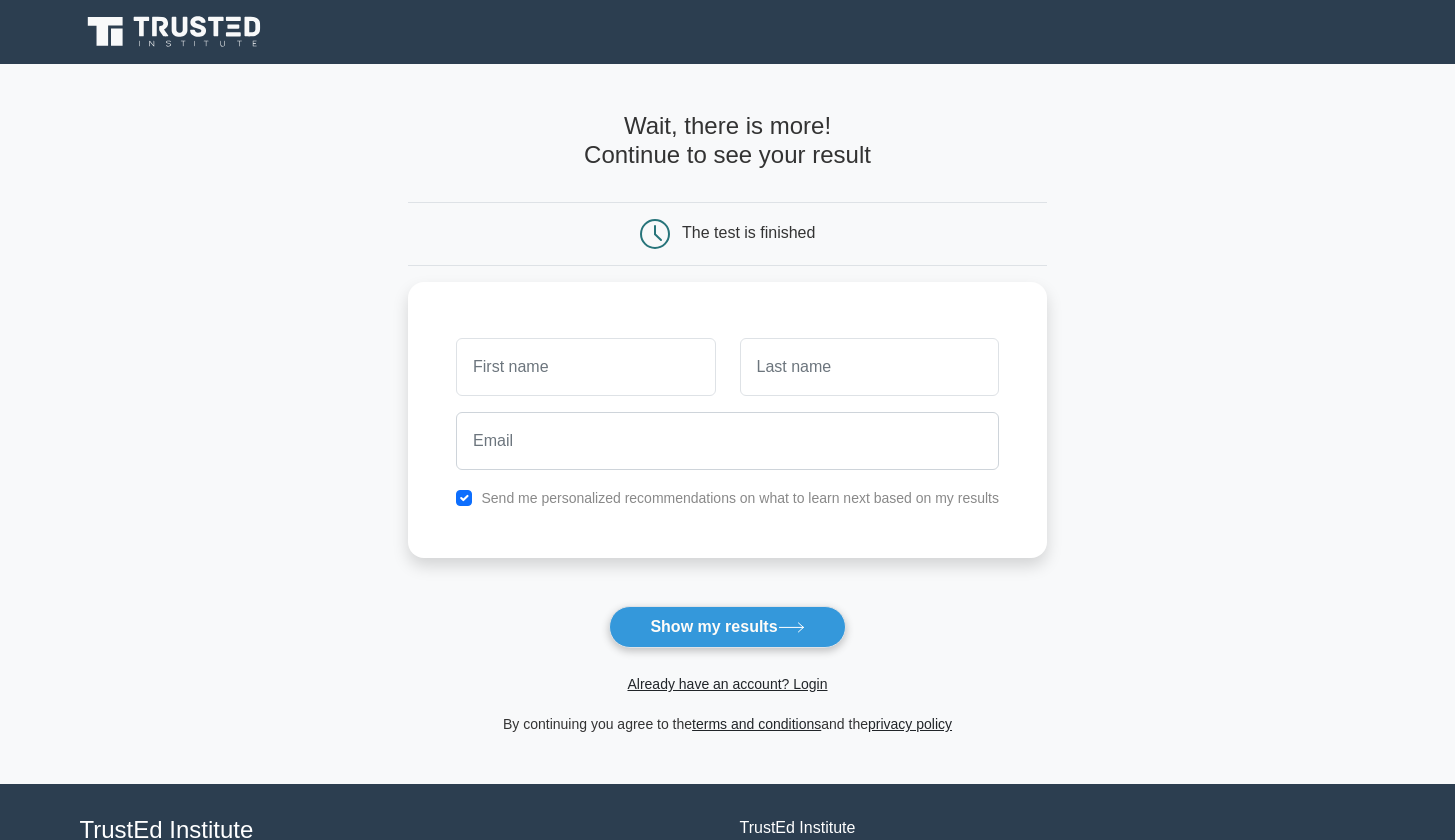 scroll, scrollTop: 0, scrollLeft: 0, axis: both 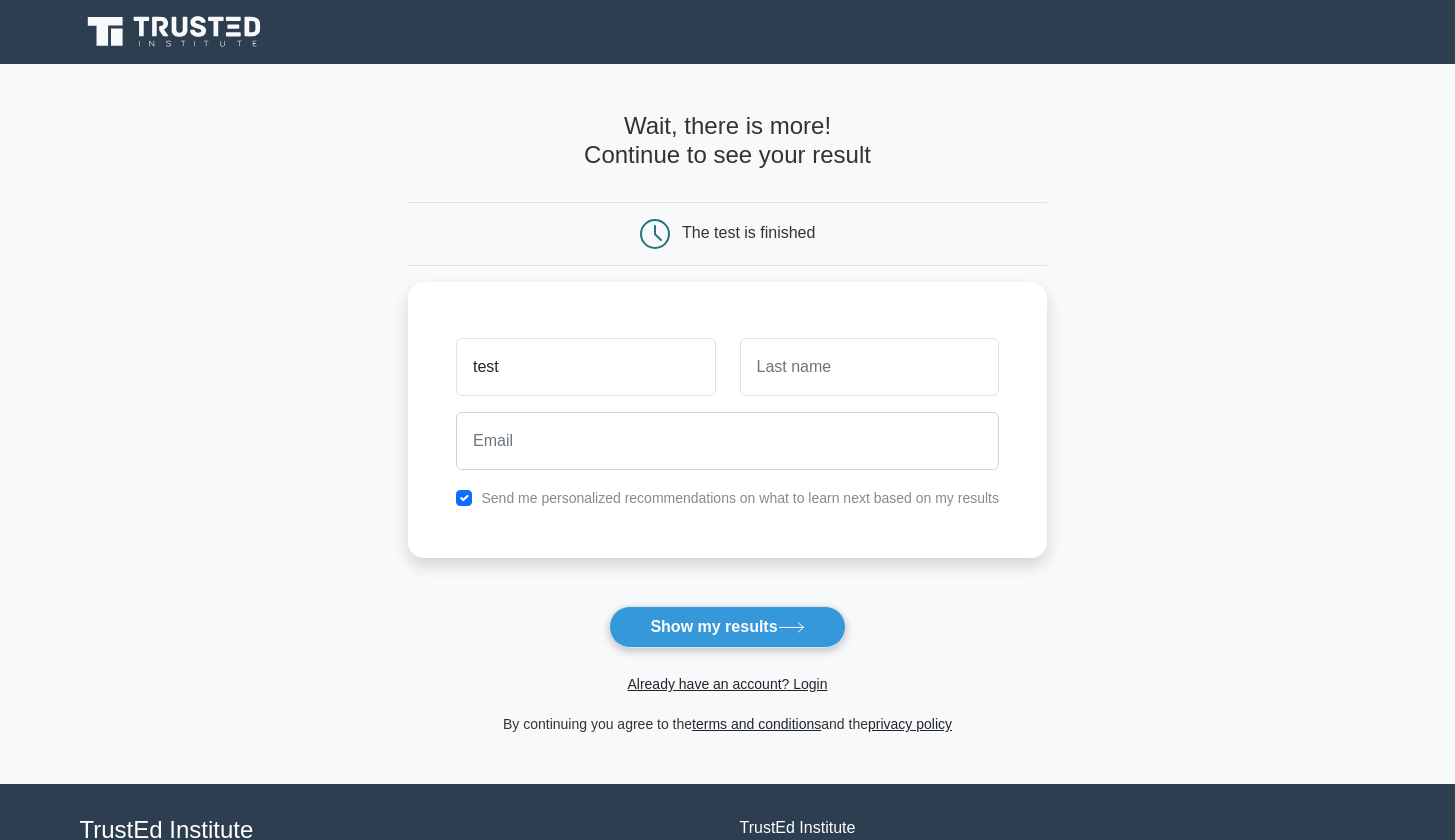 type on "test" 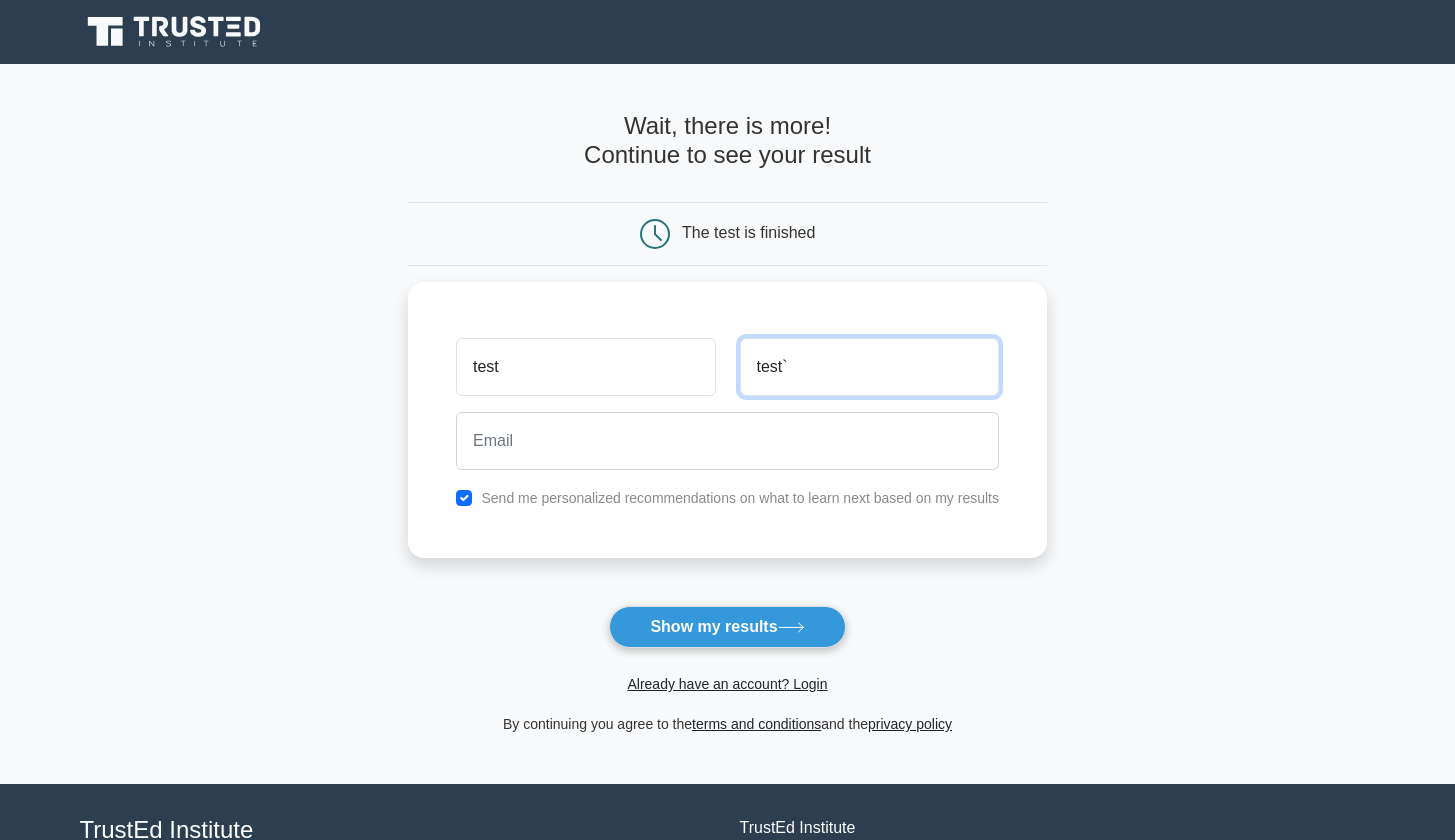 type on "test`" 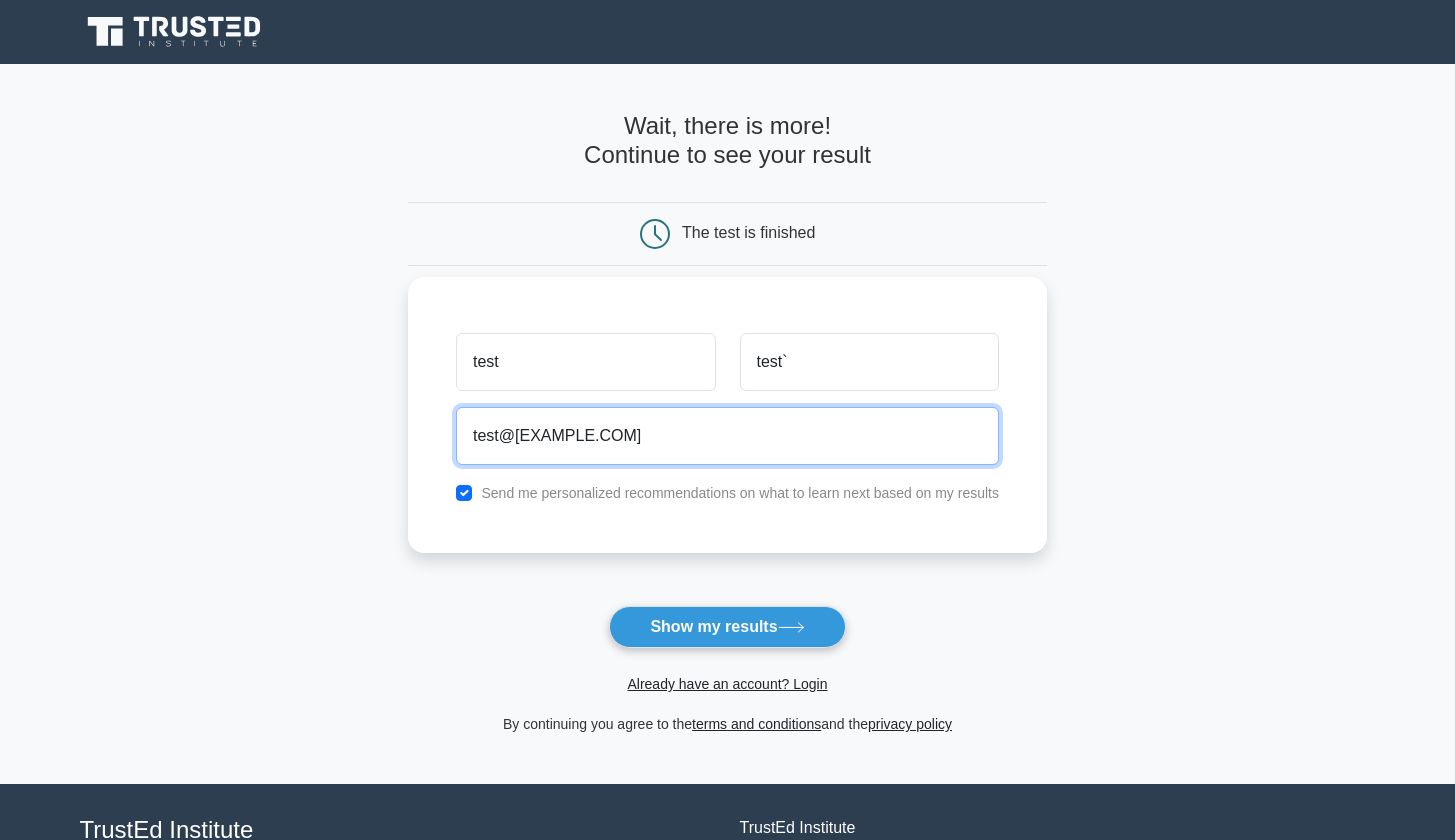 type on "test@gmail.com" 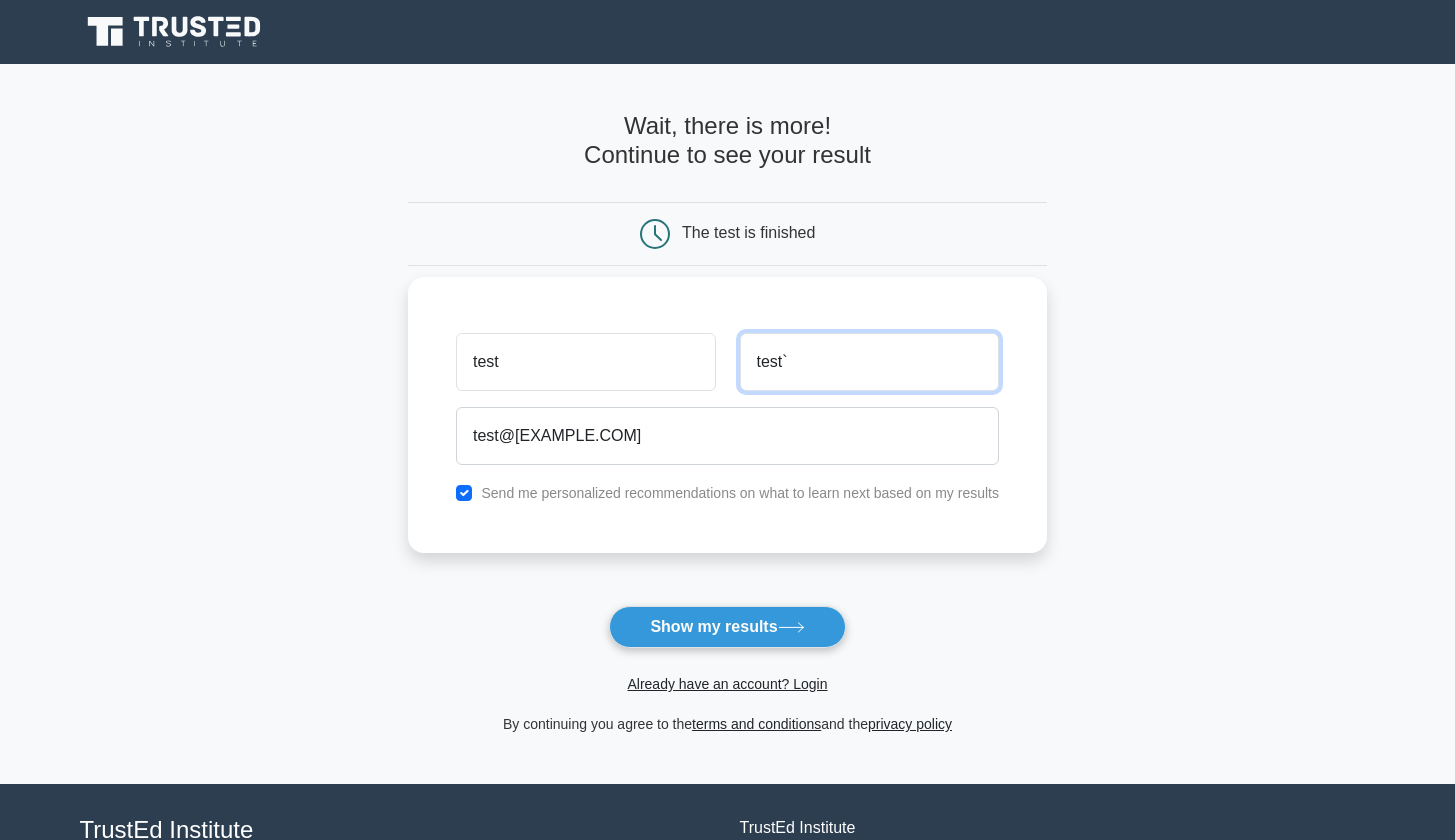 click on "test`" at bounding box center (869, 362) 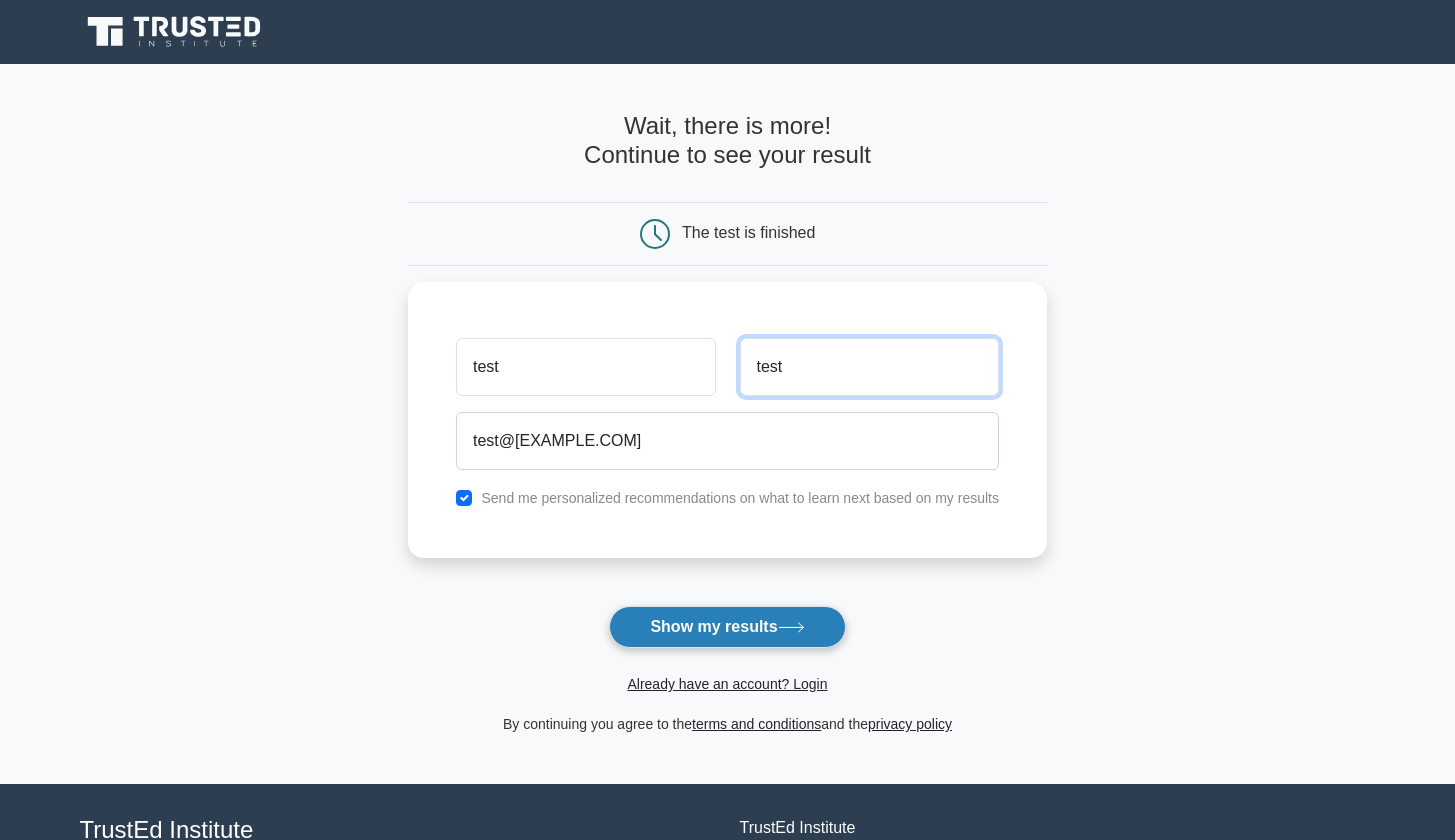 type on "test" 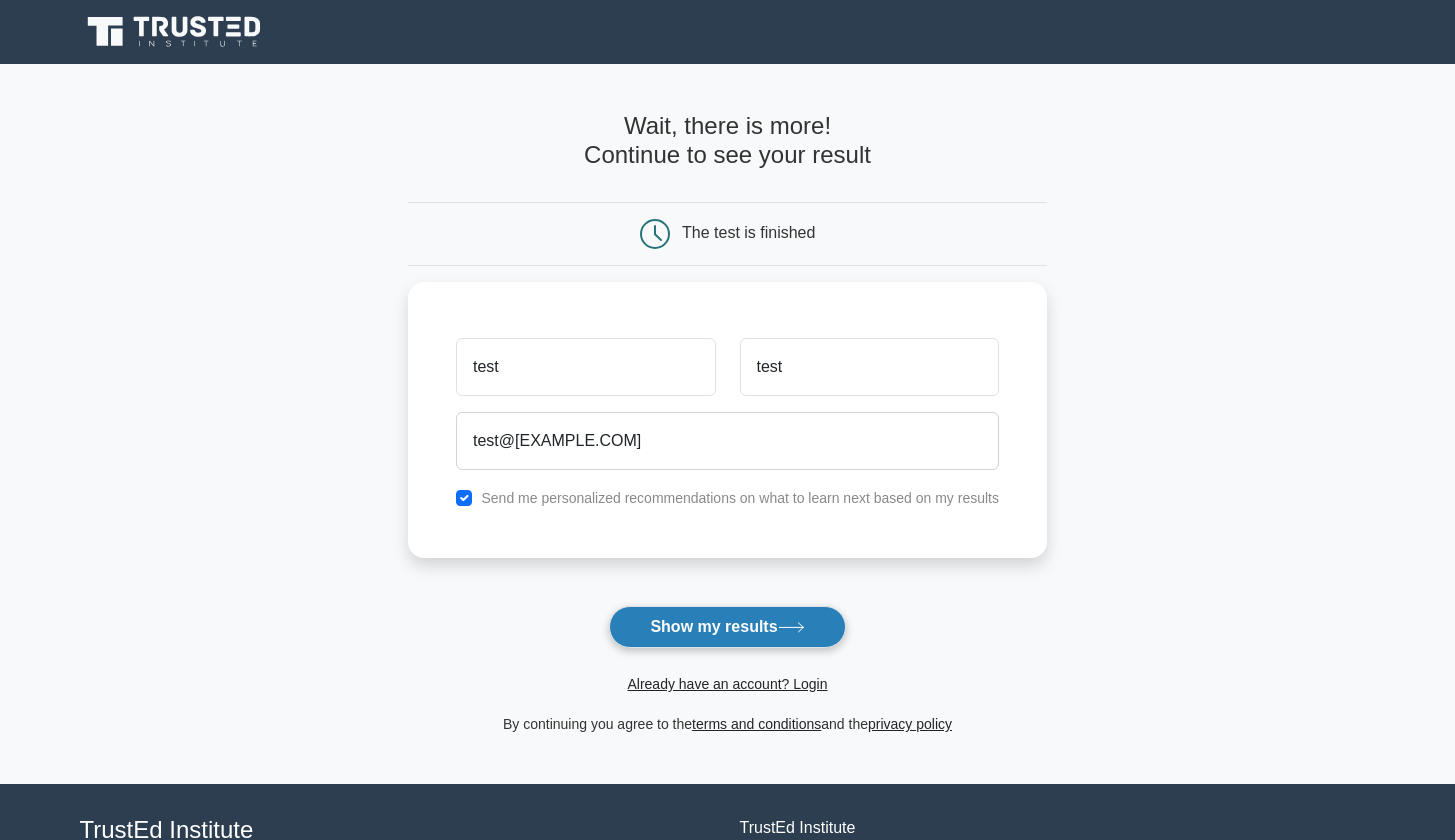 click on "Show my results" at bounding box center (727, 627) 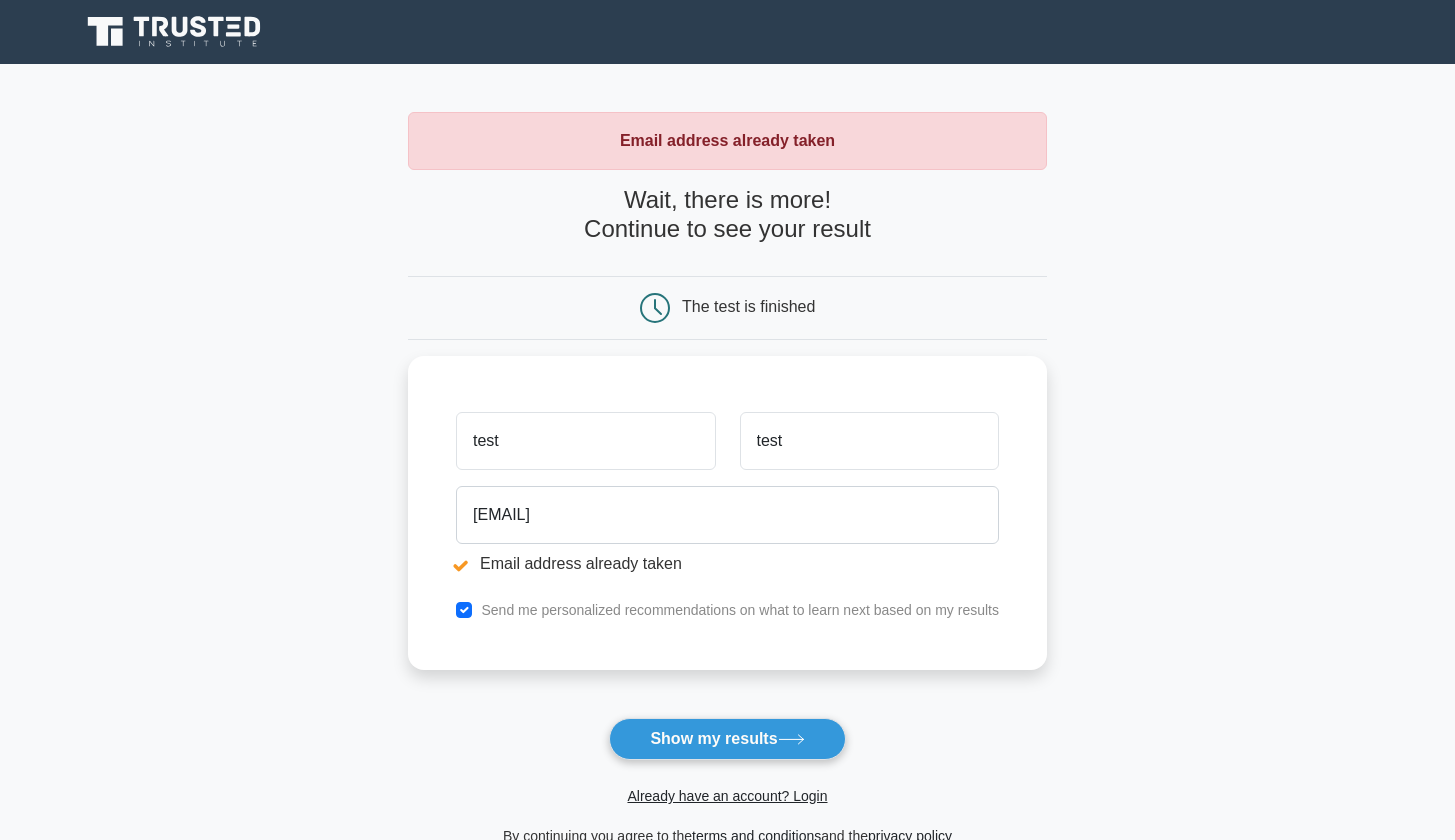 scroll, scrollTop: 0, scrollLeft: 0, axis: both 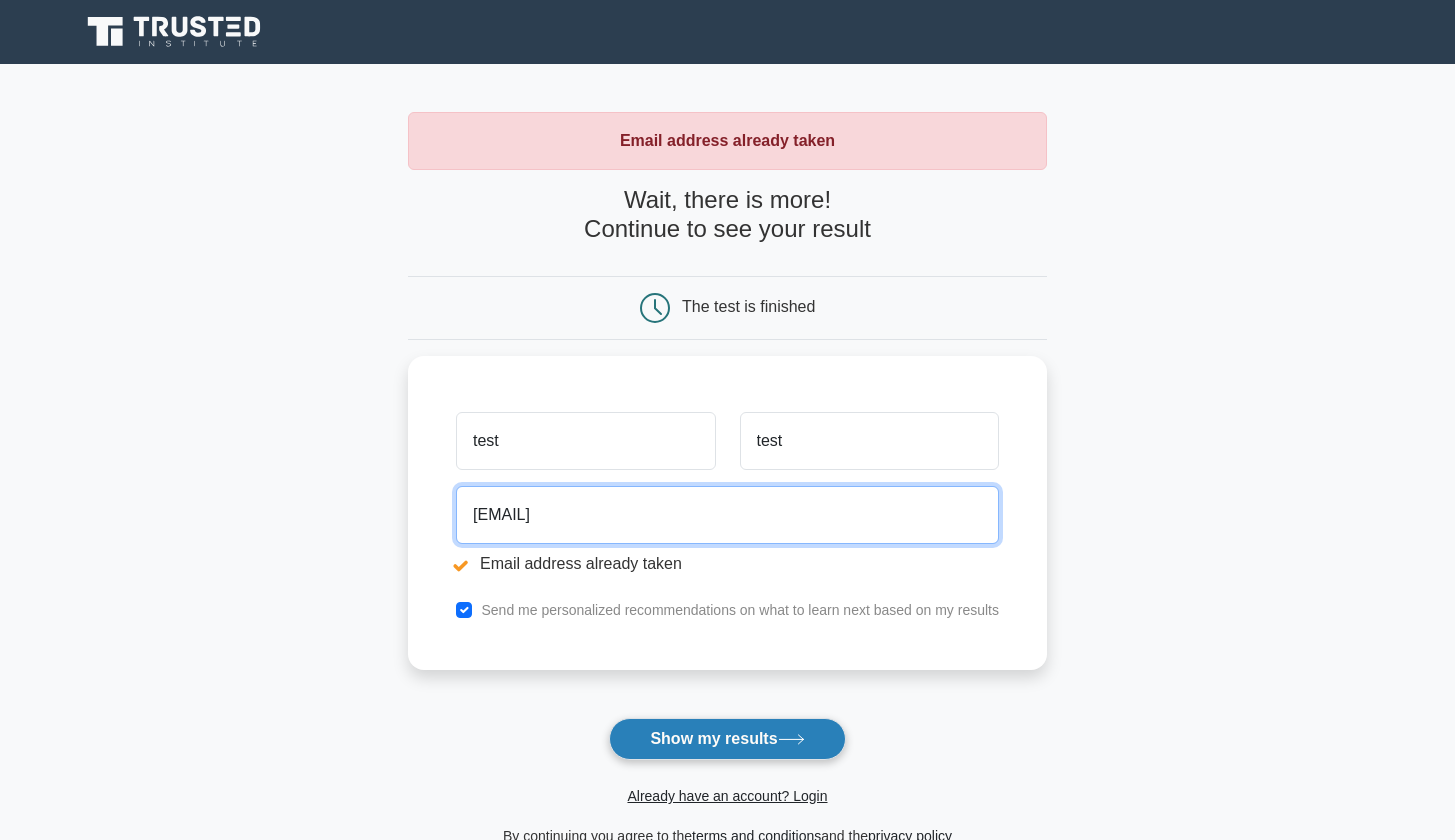type on "test1@gmail.com" 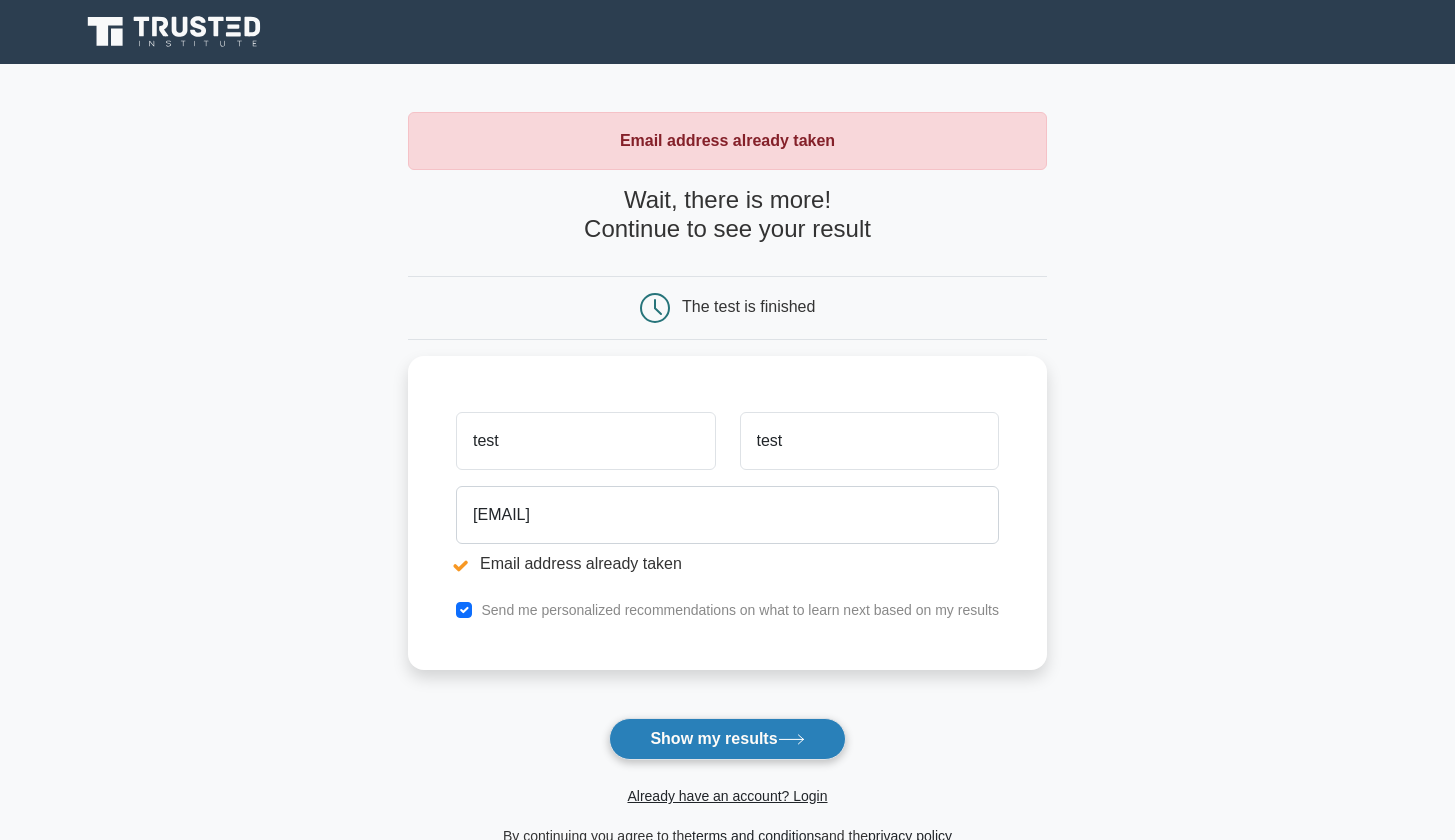 click on "Show my results" at bounding box center (727, 739) 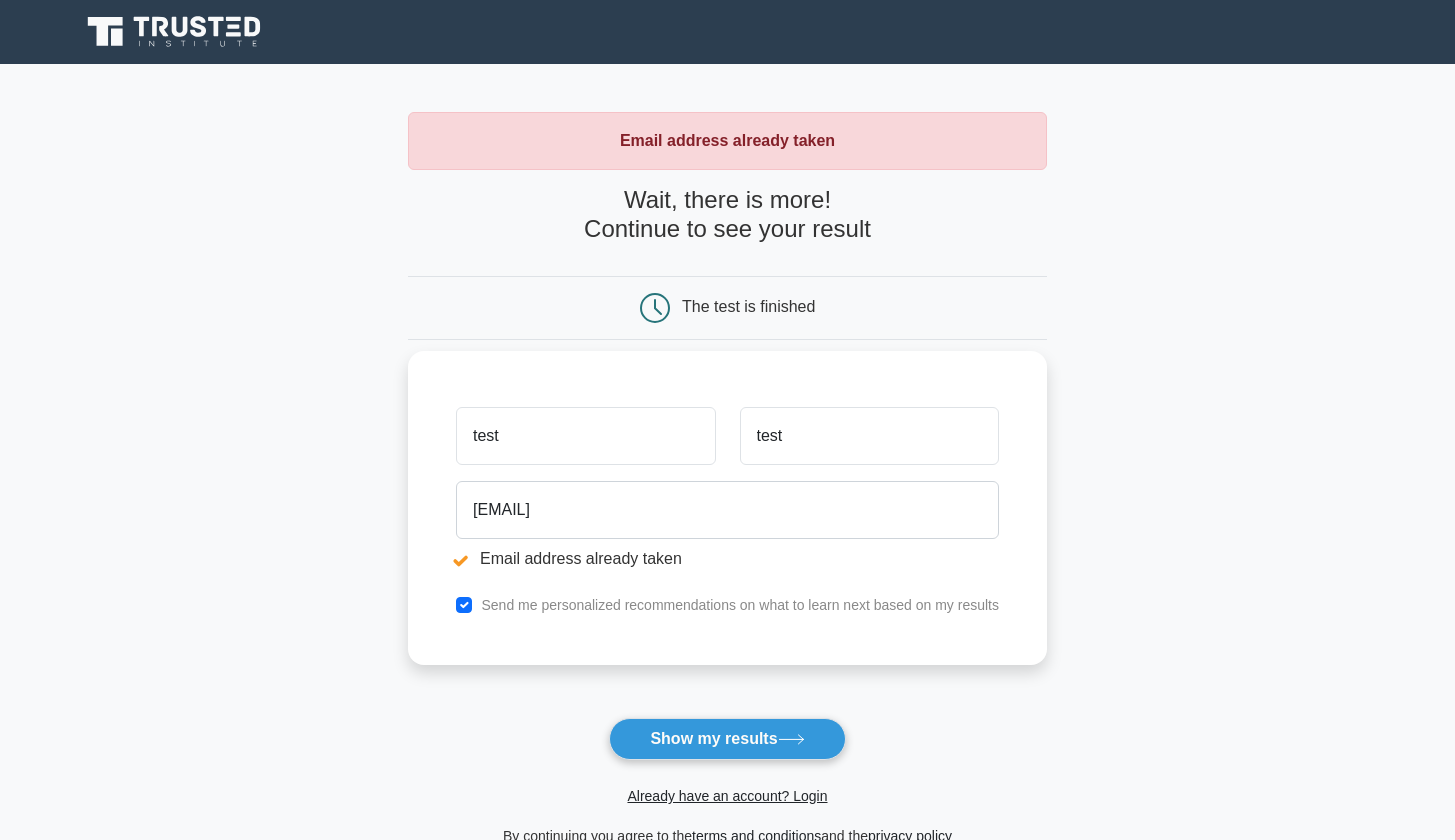 scroll, scrollTop: 0, scrollLeft: 0, axis: both 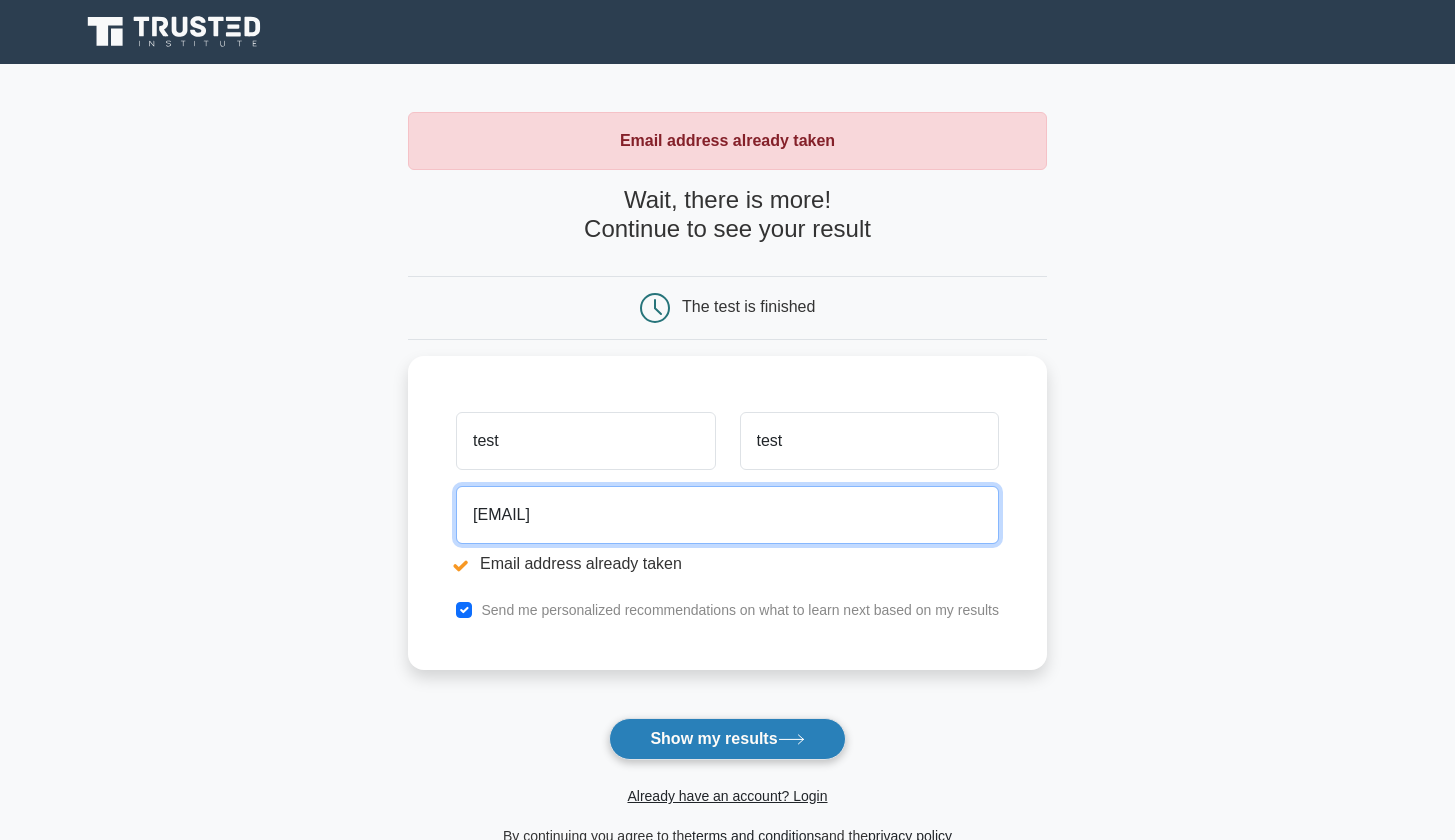 type on "[EMAIL]" 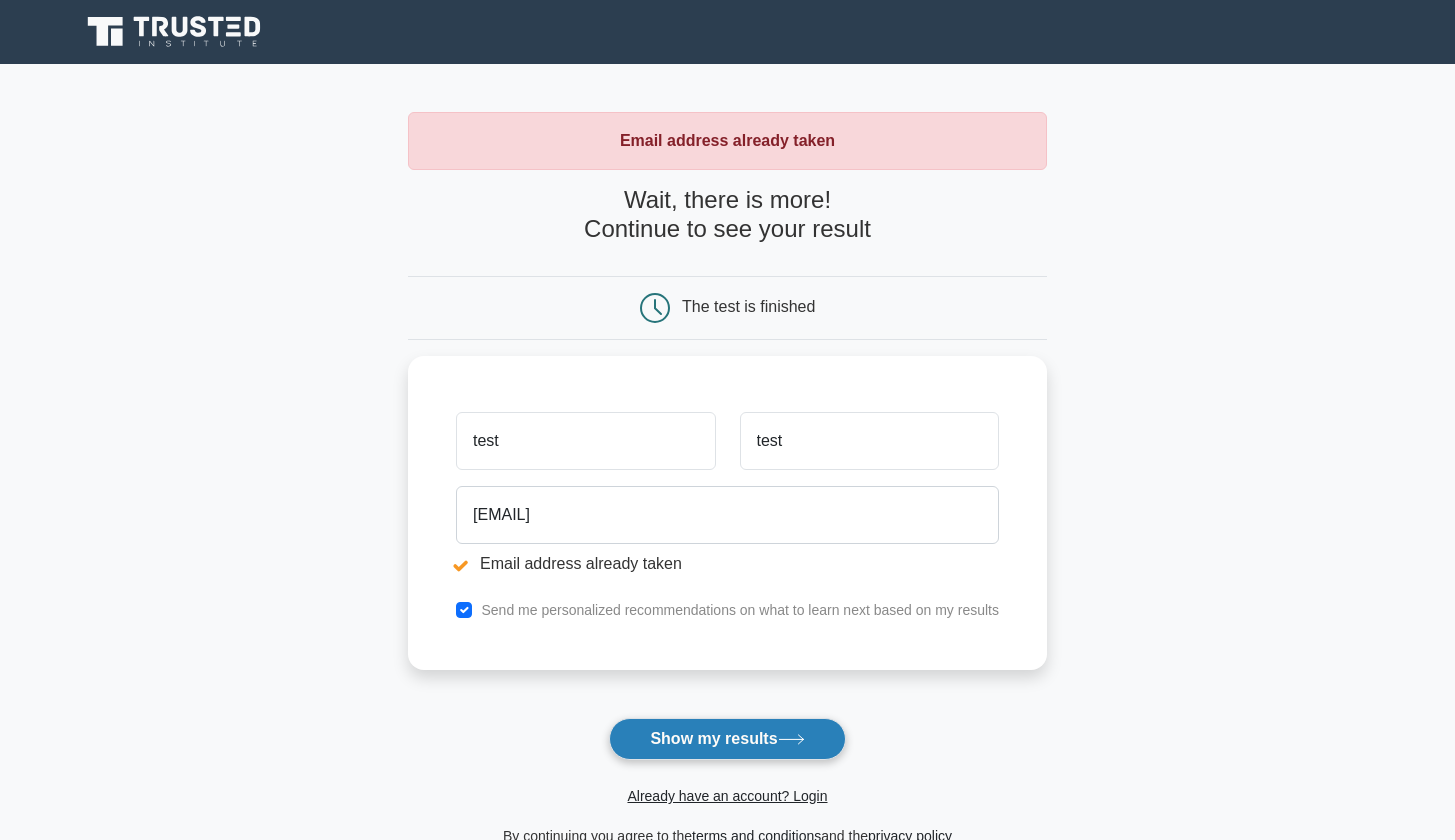 click on "Show my results" at bounding box center (727, 739) 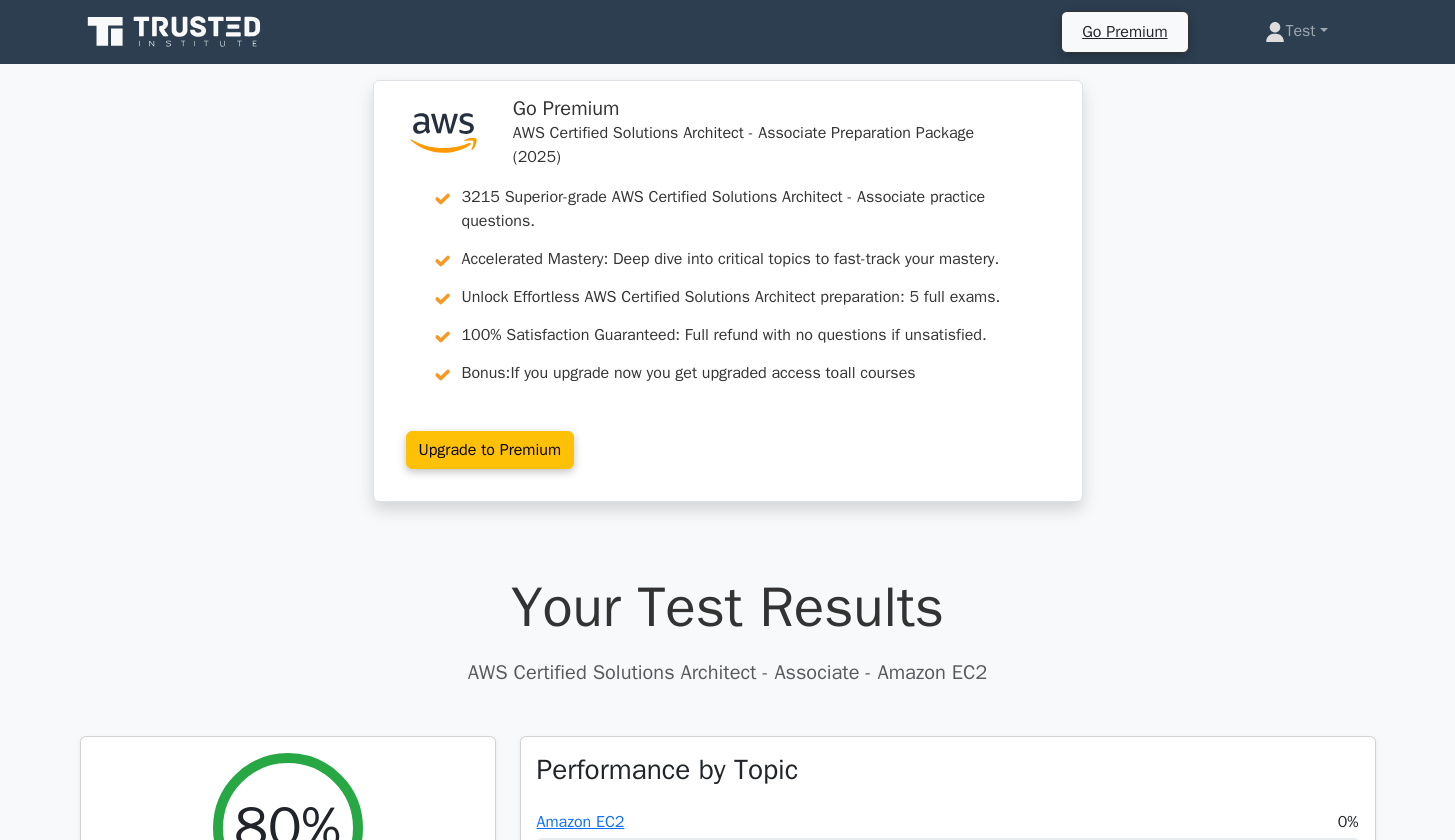 scroll, scrollTop: 0, scrollLeft: 0, axis: both 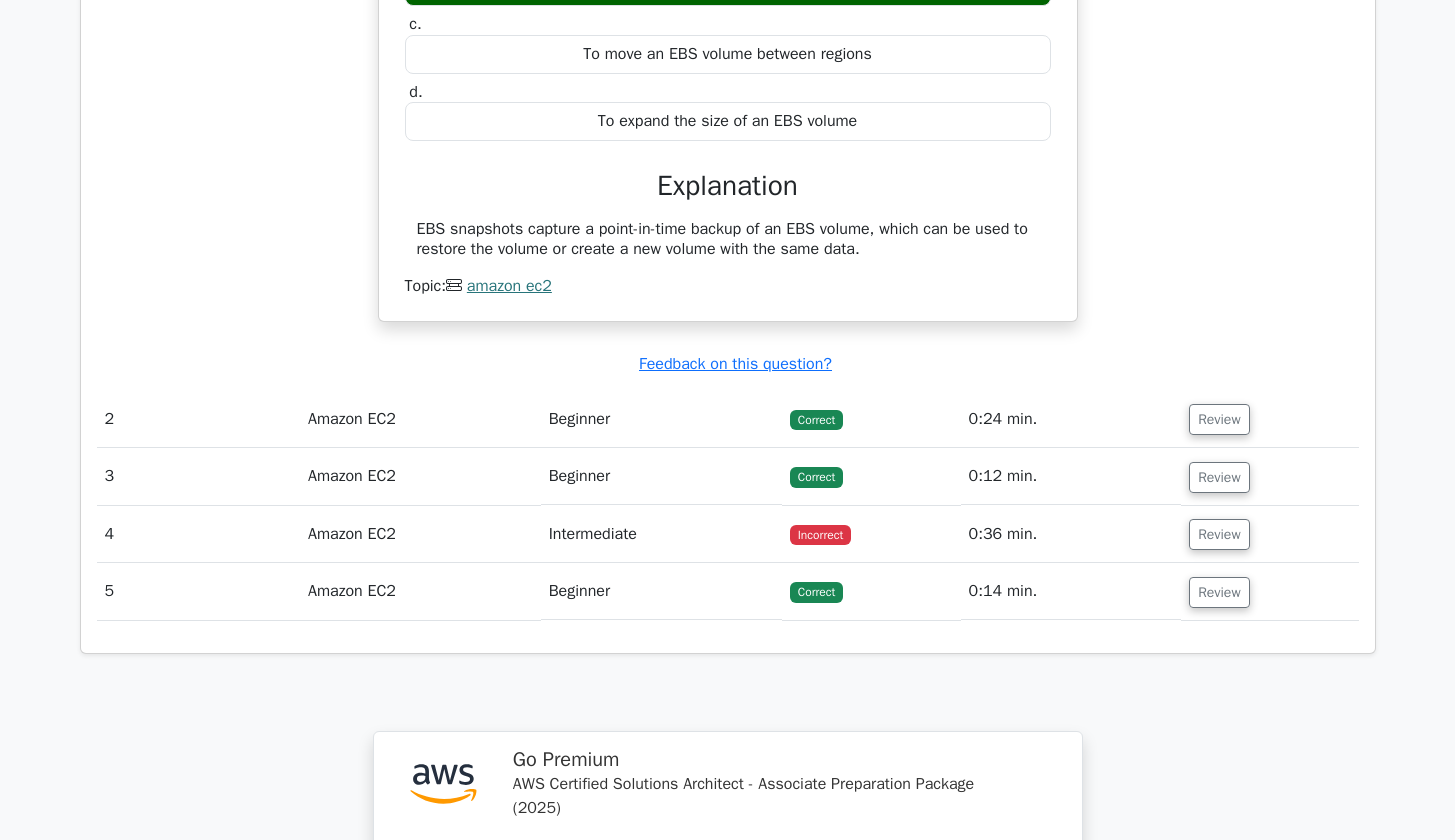 click on "Intermediate" at bounding box center [661, 534] 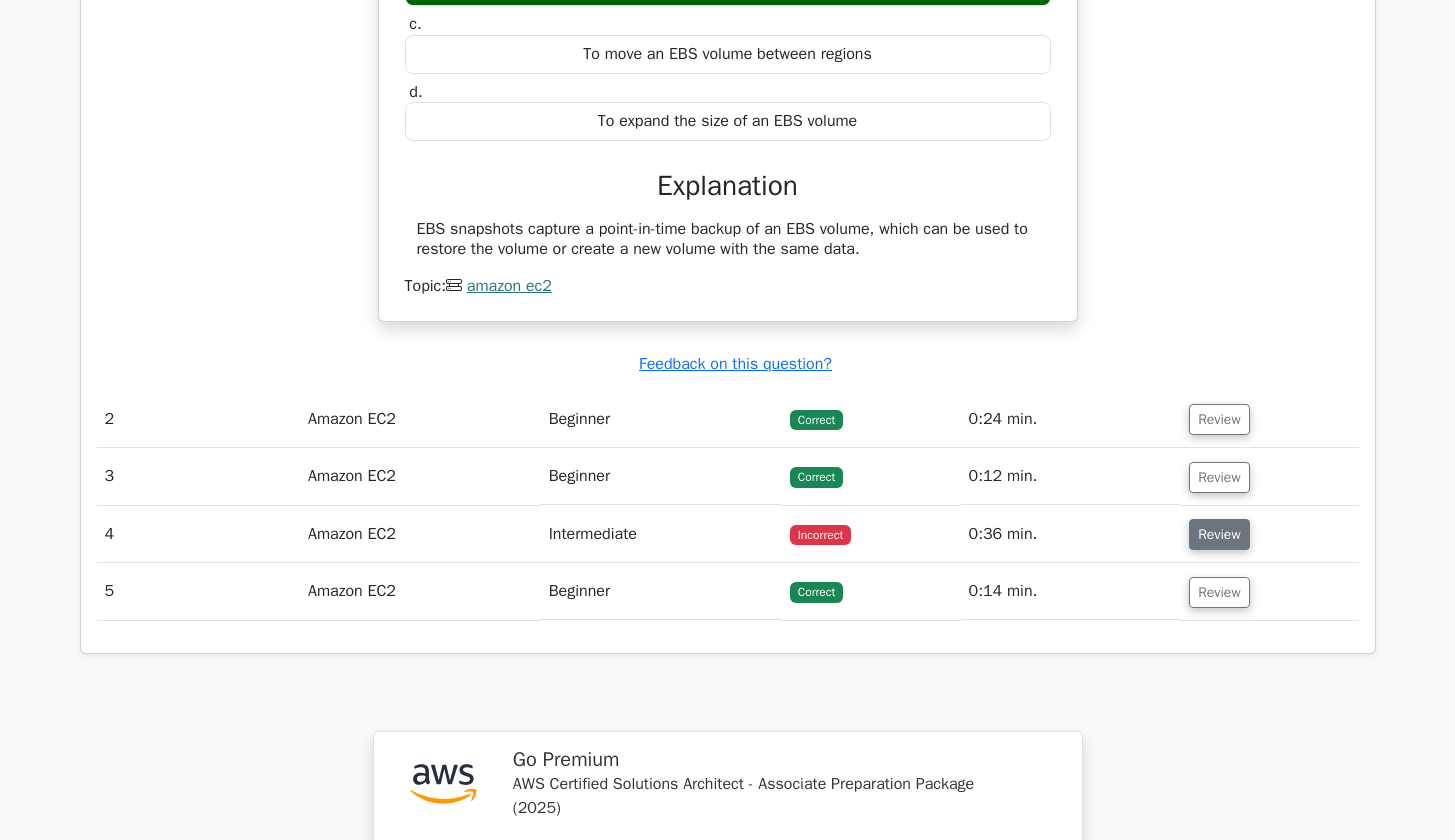 click on "Review" at bounding box center [1219, 534] 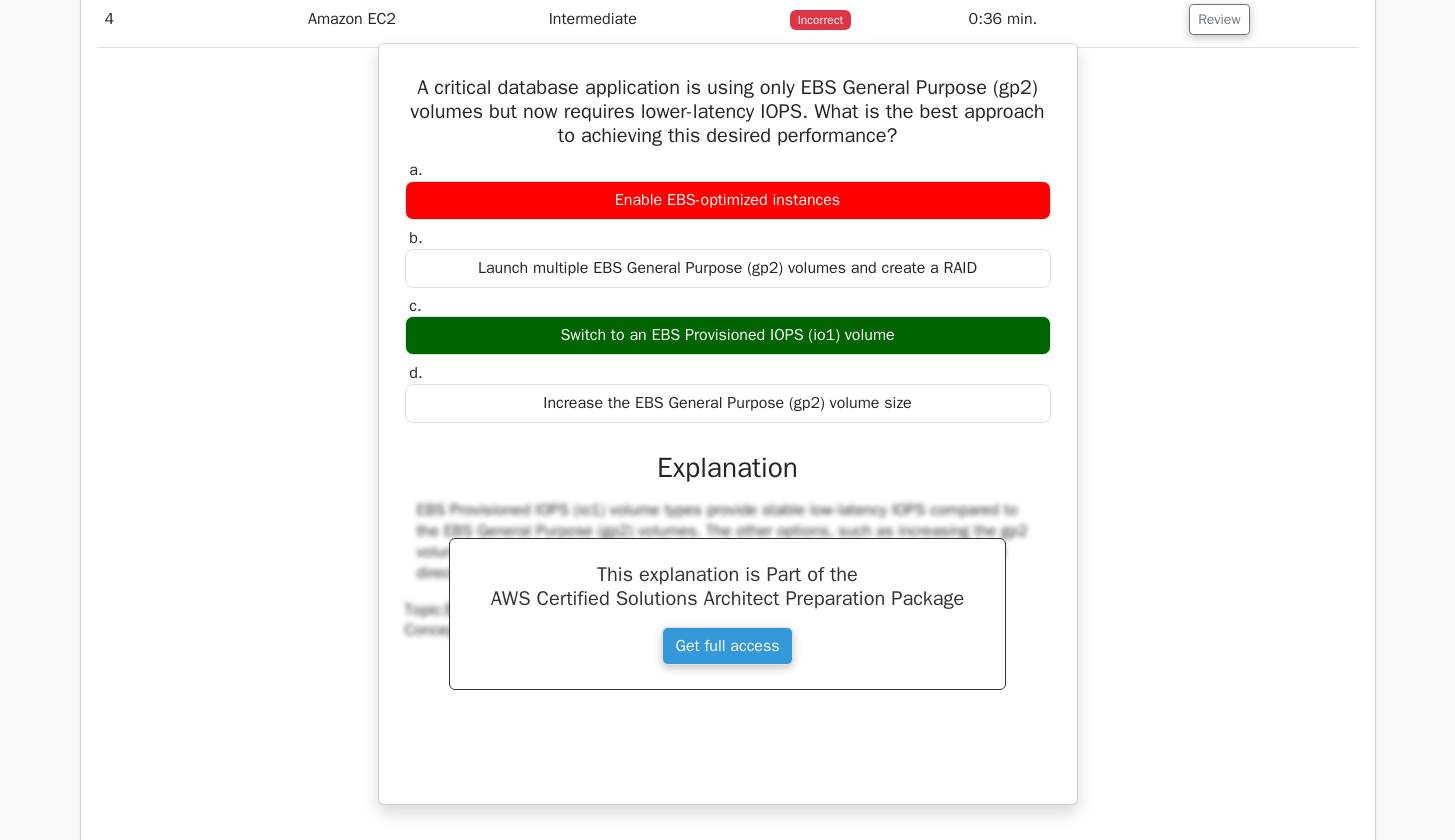 scroll, scrollTop: 2232, scrollLeft: 0, axis: vertical 